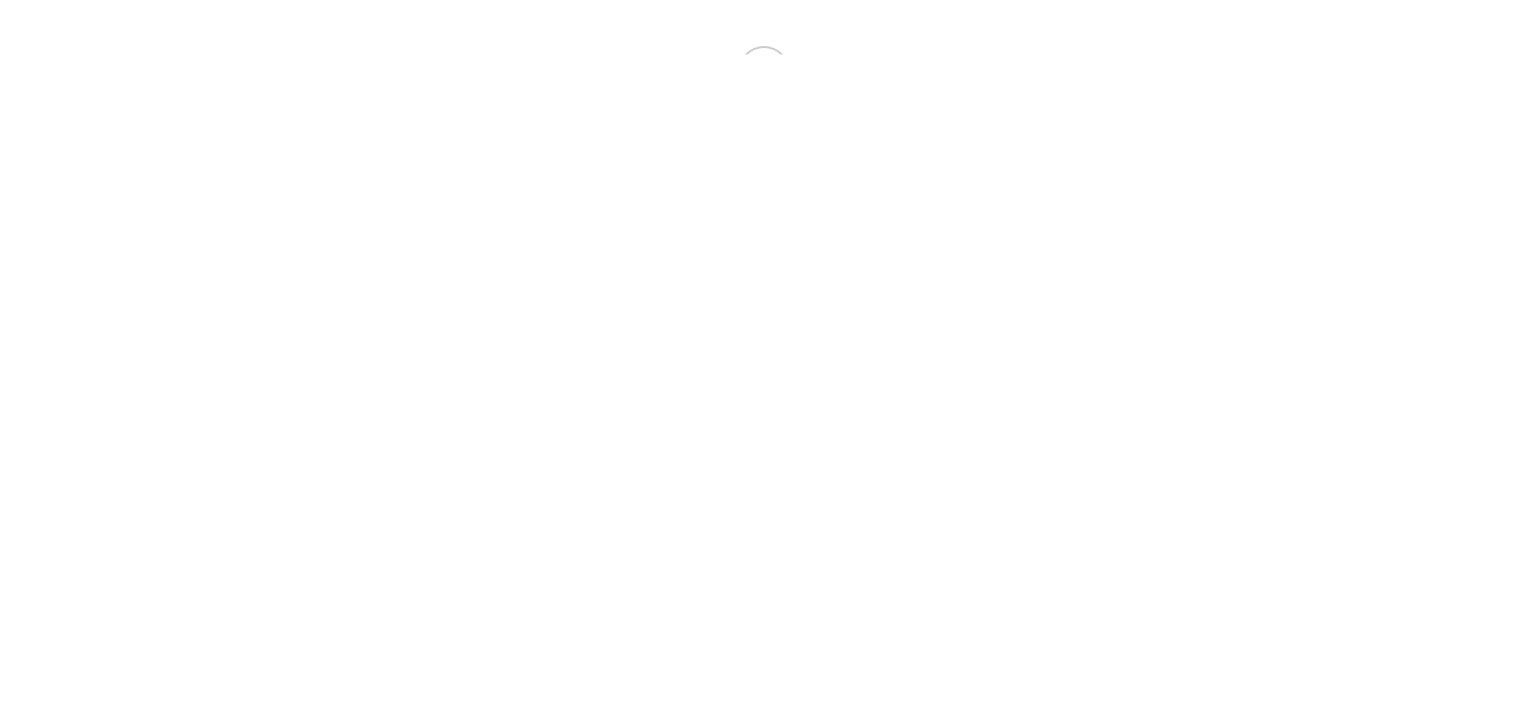 scroll, scrollTop: 0, scrollLeft: 0, axis: both 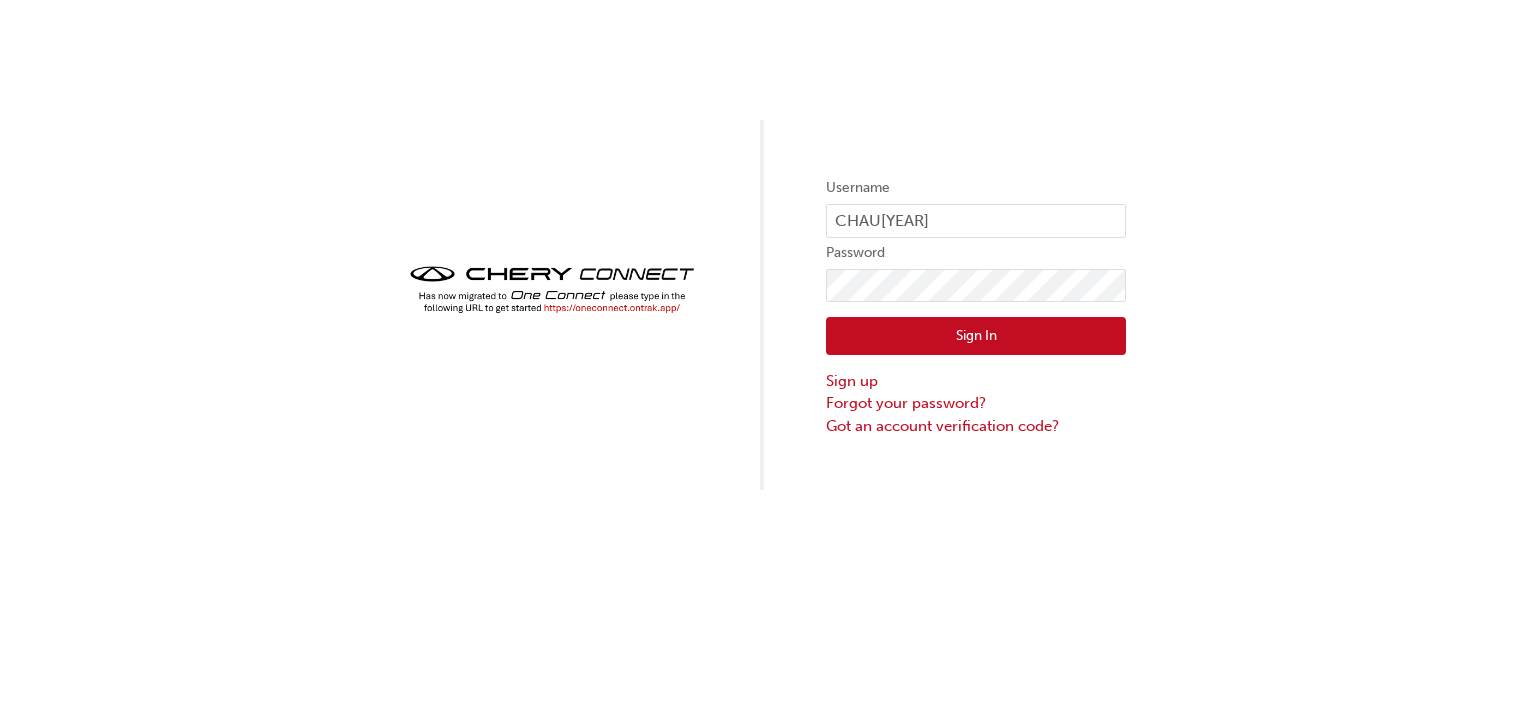 click on "Sign In" at bounding box center [976, 336] 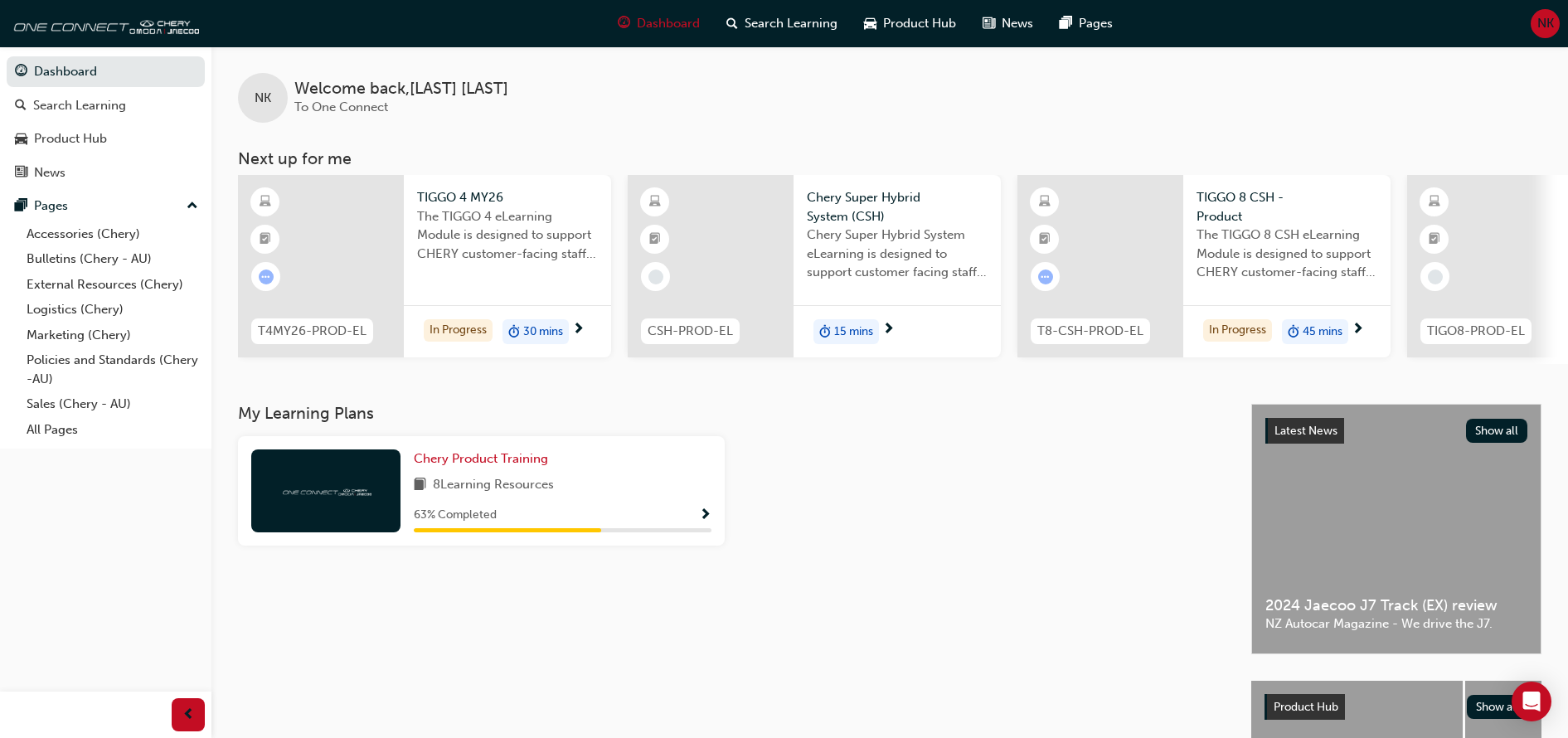 scroll, scrollTop: 235, scrollLeft: 0, axis: vertical 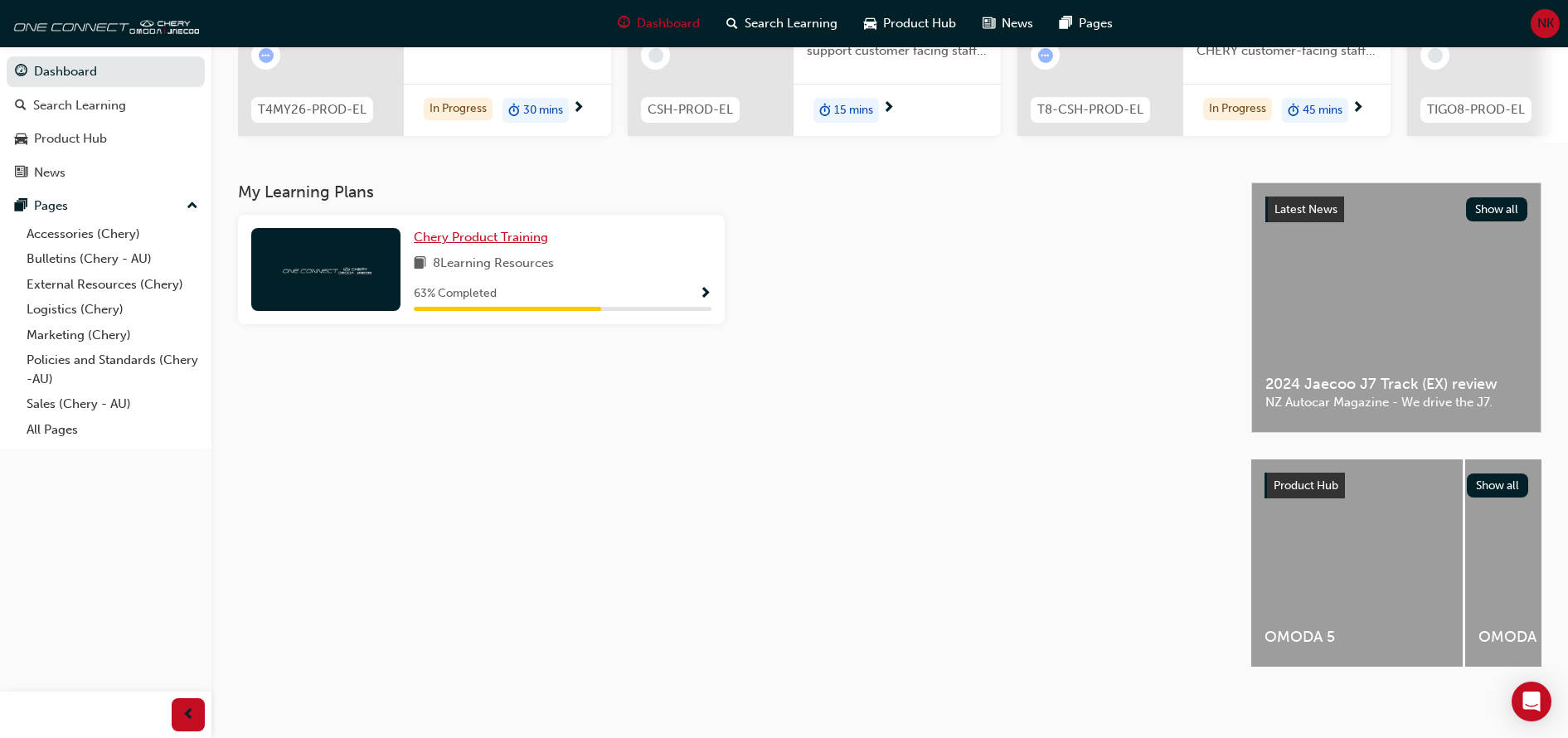 click on "Chery Product Training" at bounding box center [481, 237] 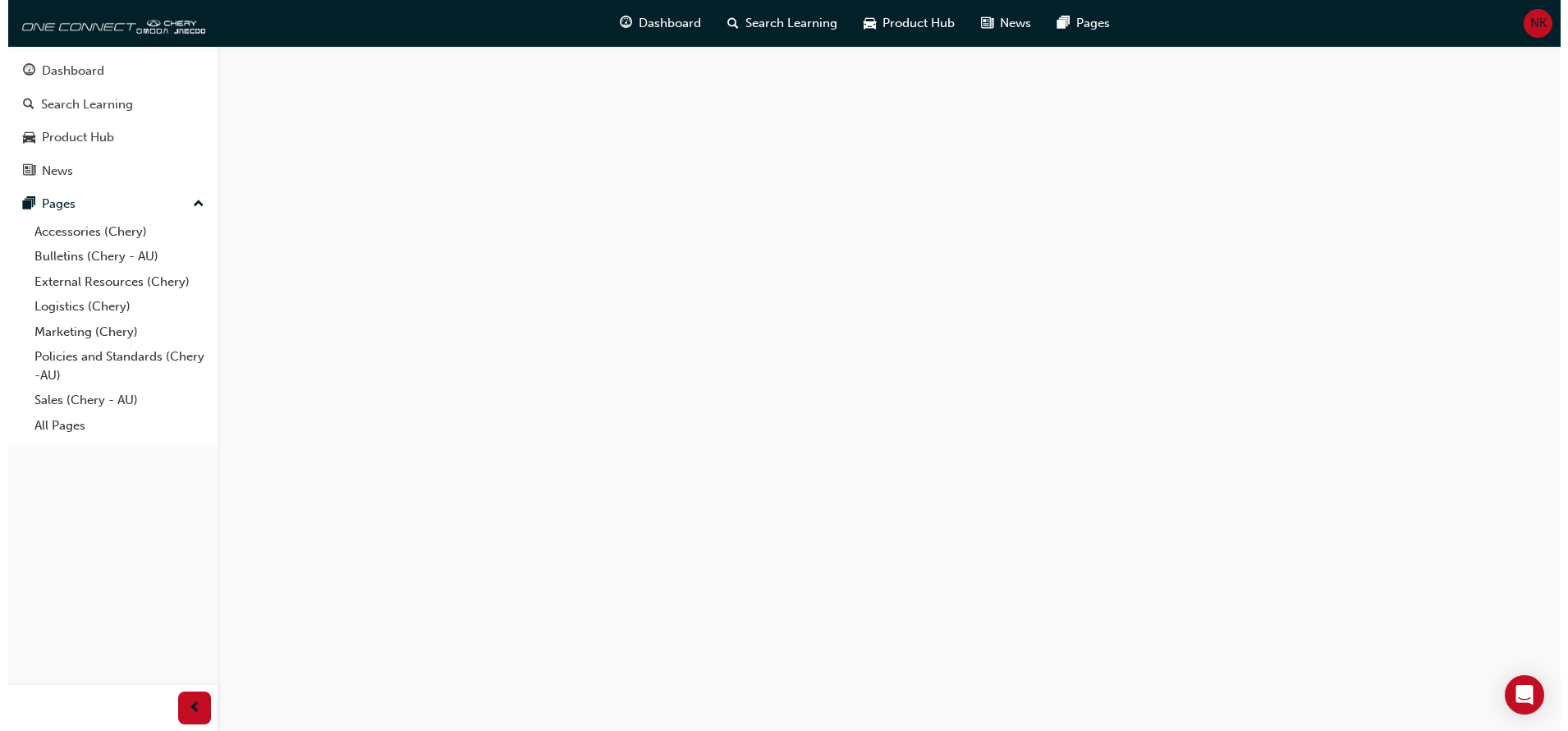 scroll, scrollTop: 0, scrollLeft: 0, axis: both 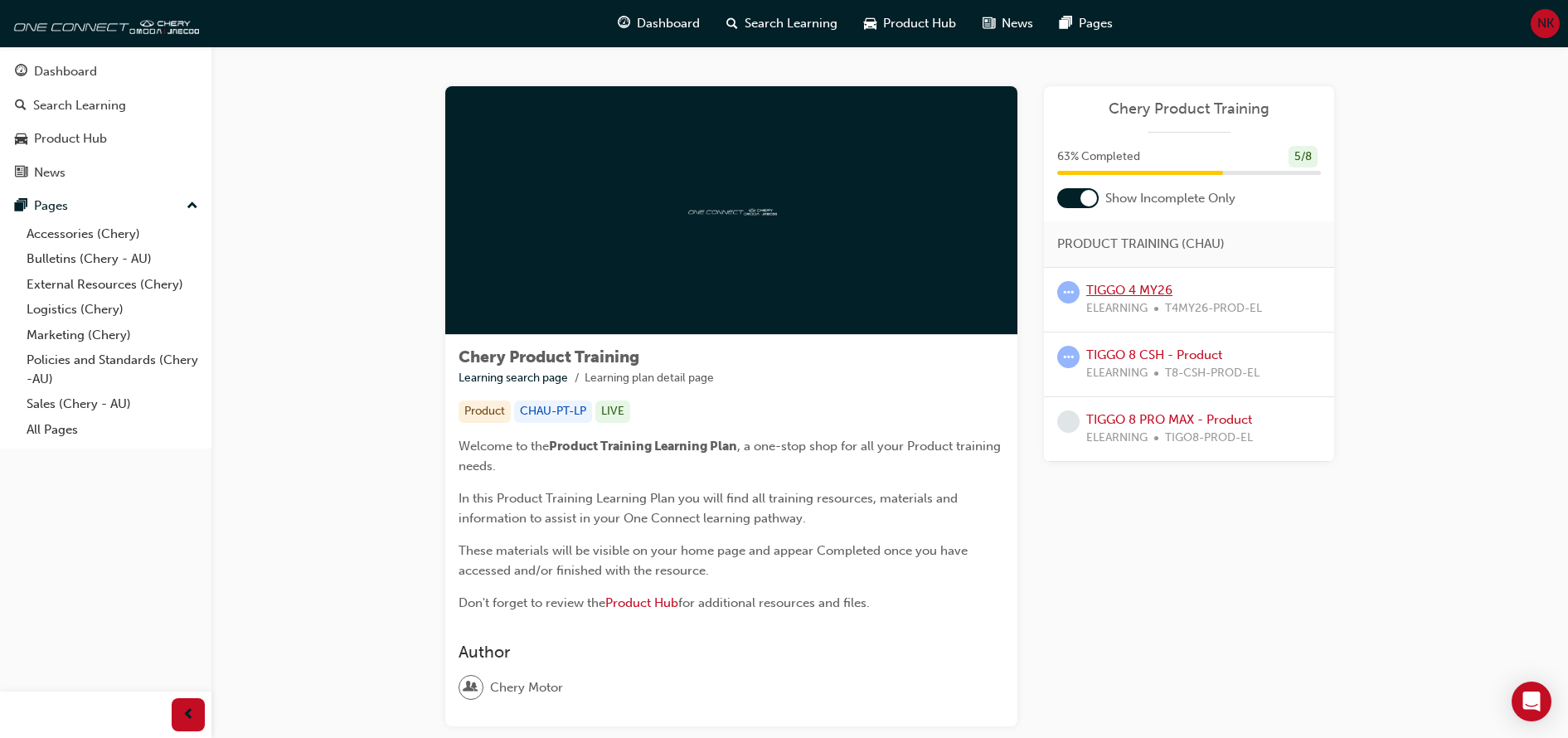 click on "TIGGO 4 MY26" at bounding box center [1129, 290] 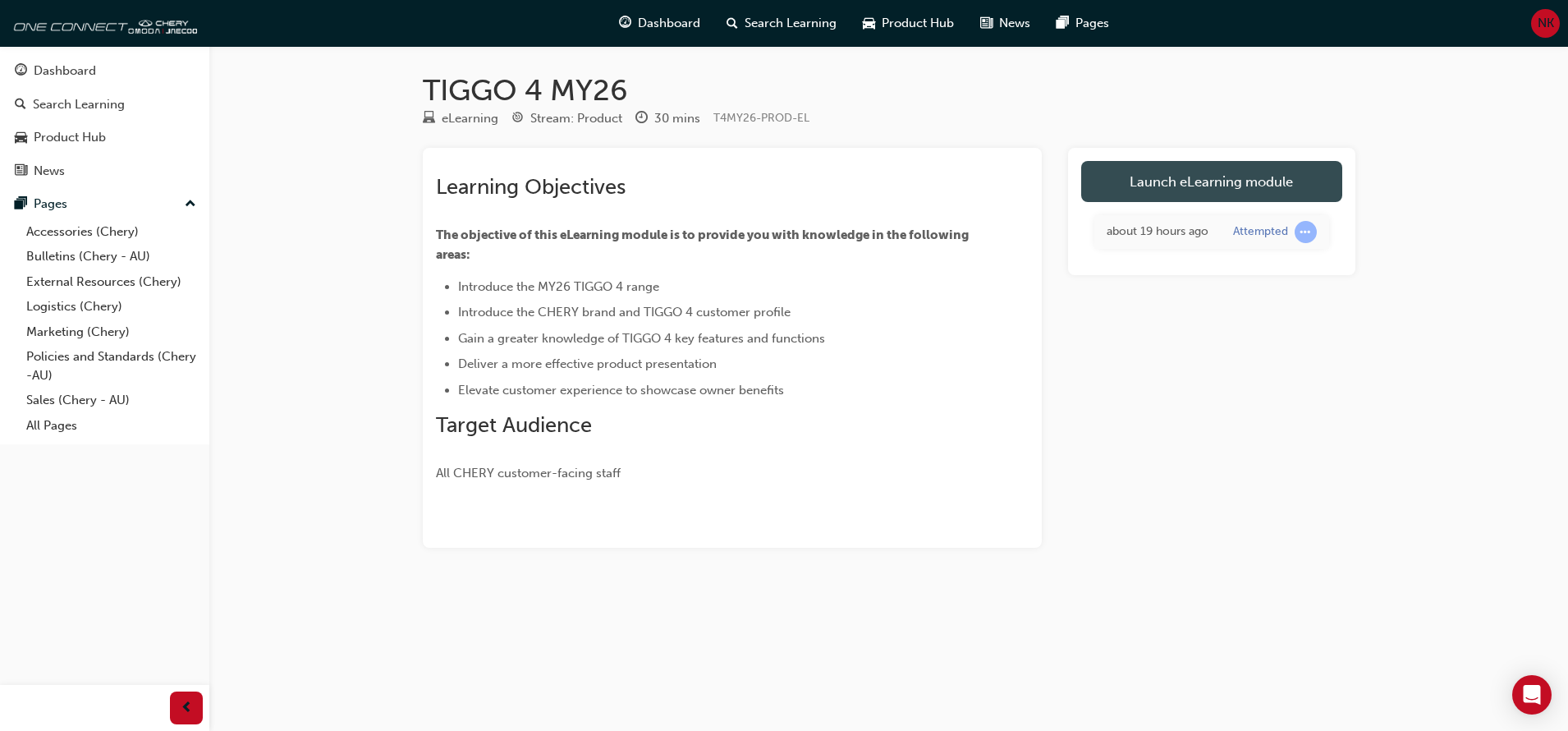 click on "Launch eLearning module" at bounding box center (1212, 182) 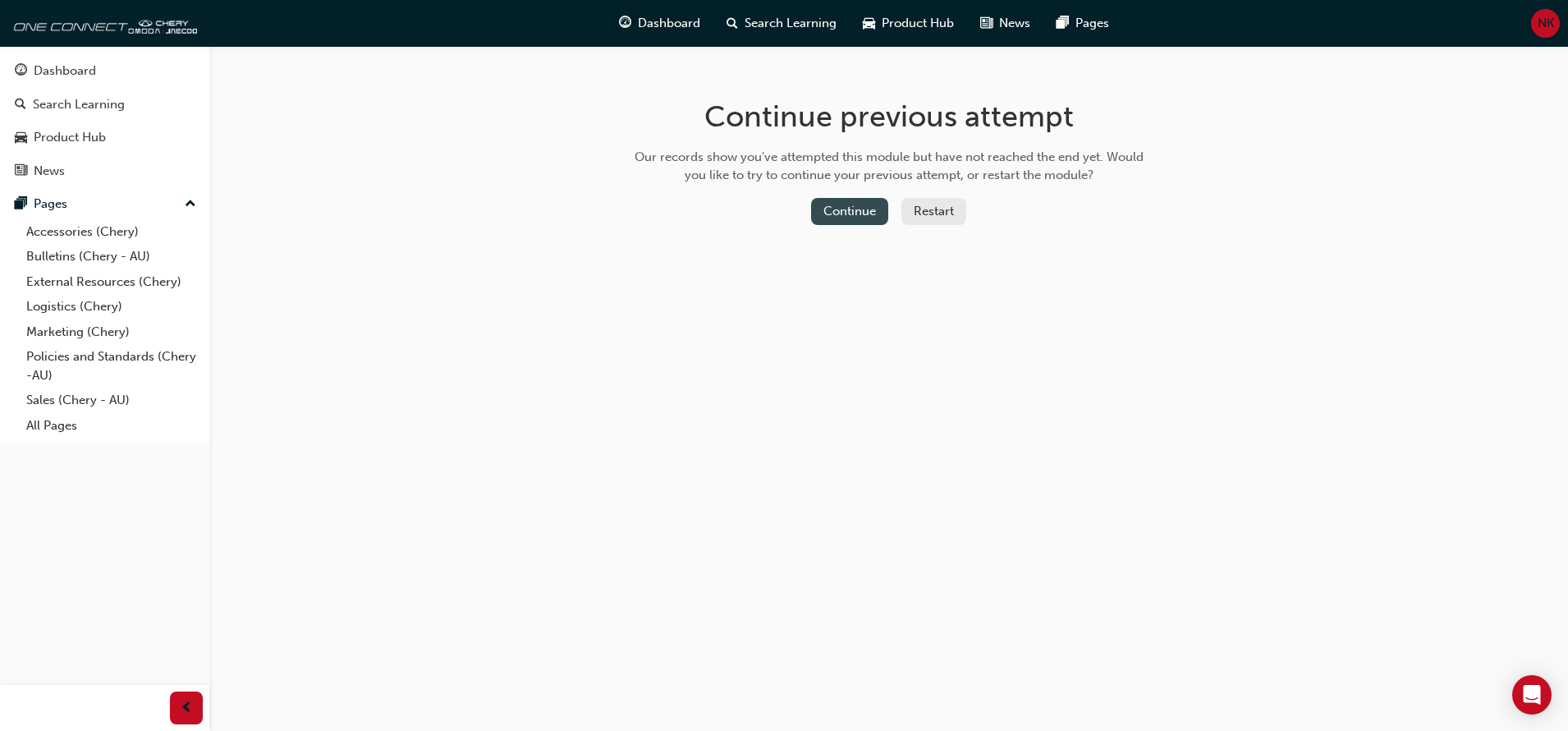 click on "Continue" at bounding box center [850, 211] 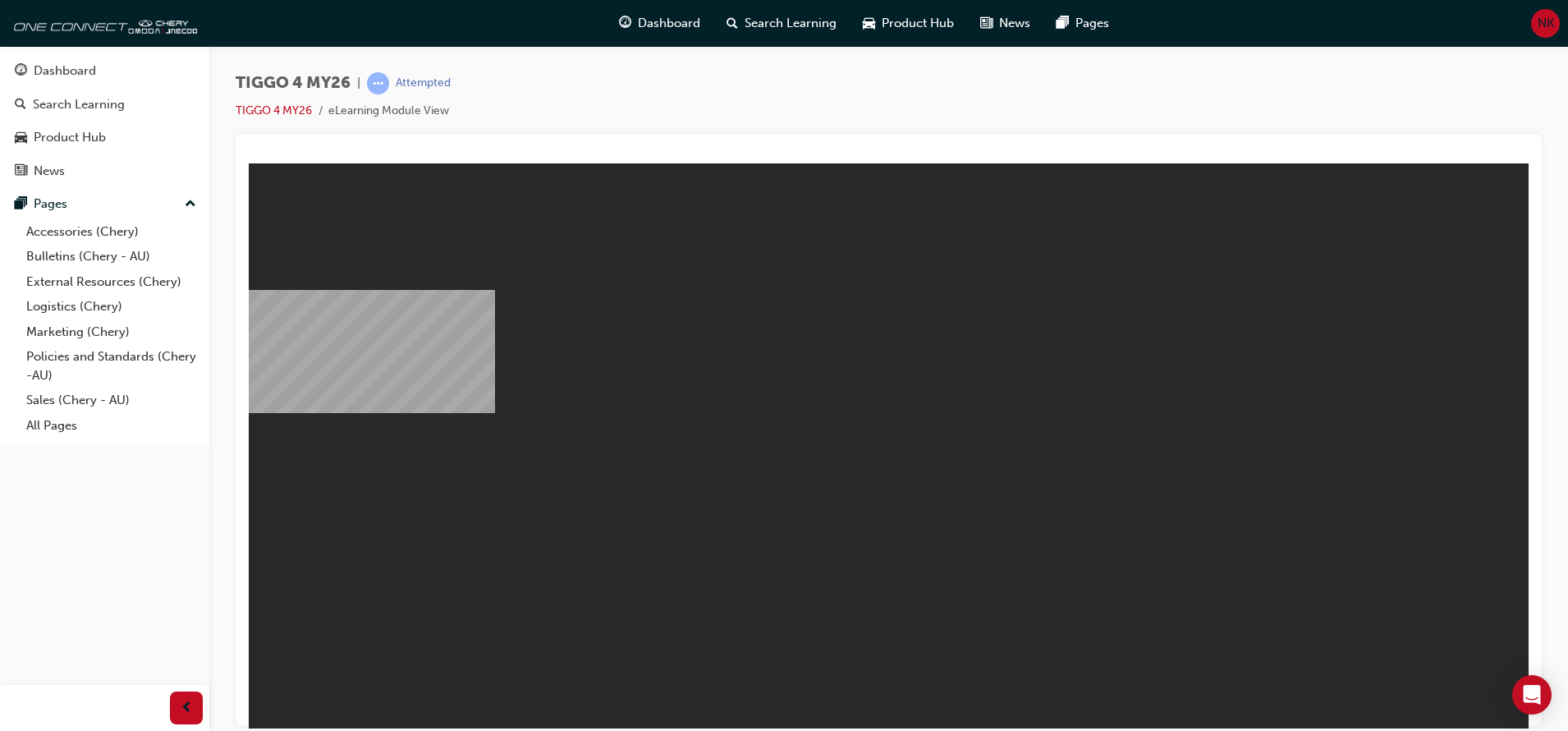 scroll, scrollTop: 0, scrollLeft: 0, axis: both 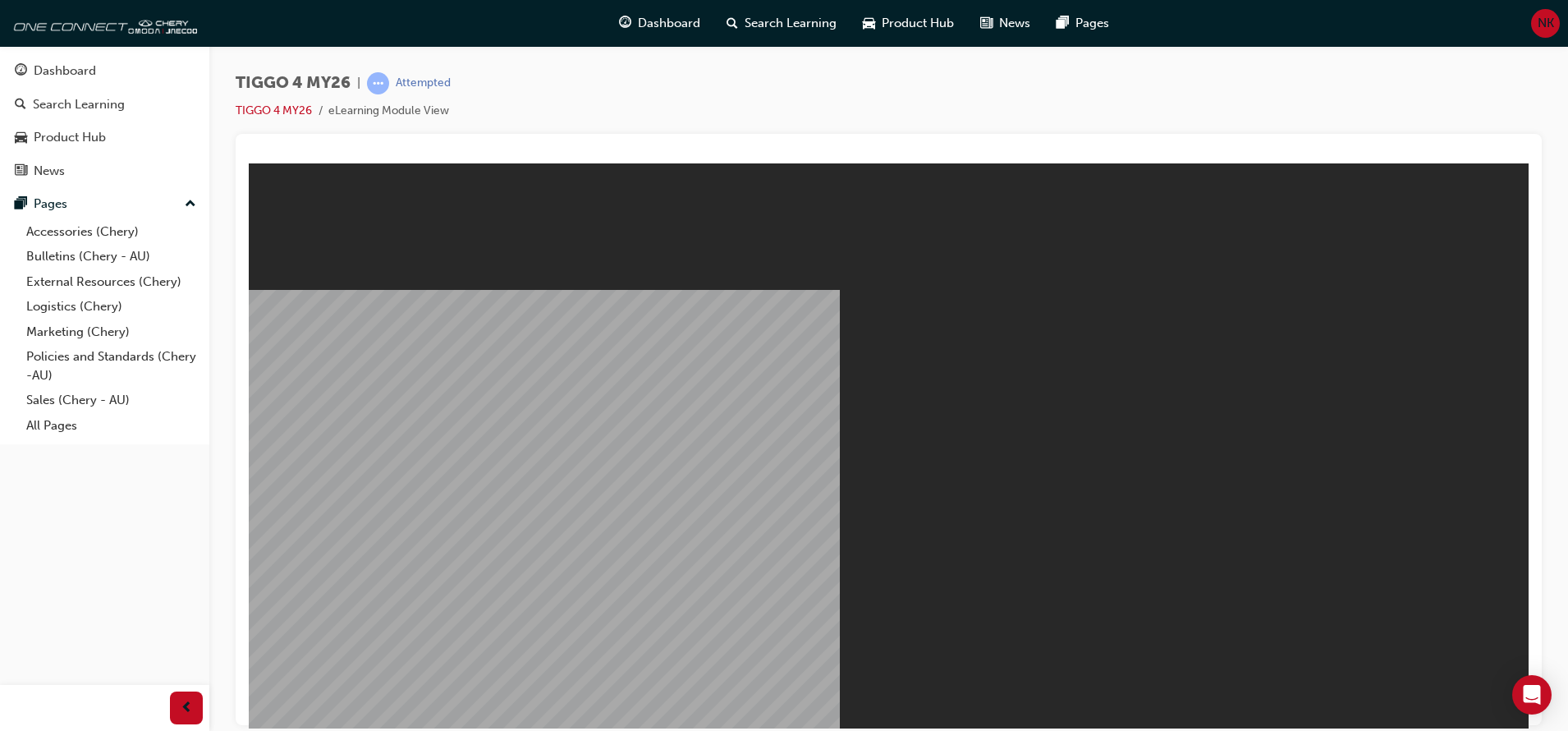 click on "Resume" at bounding box center (280, 816) 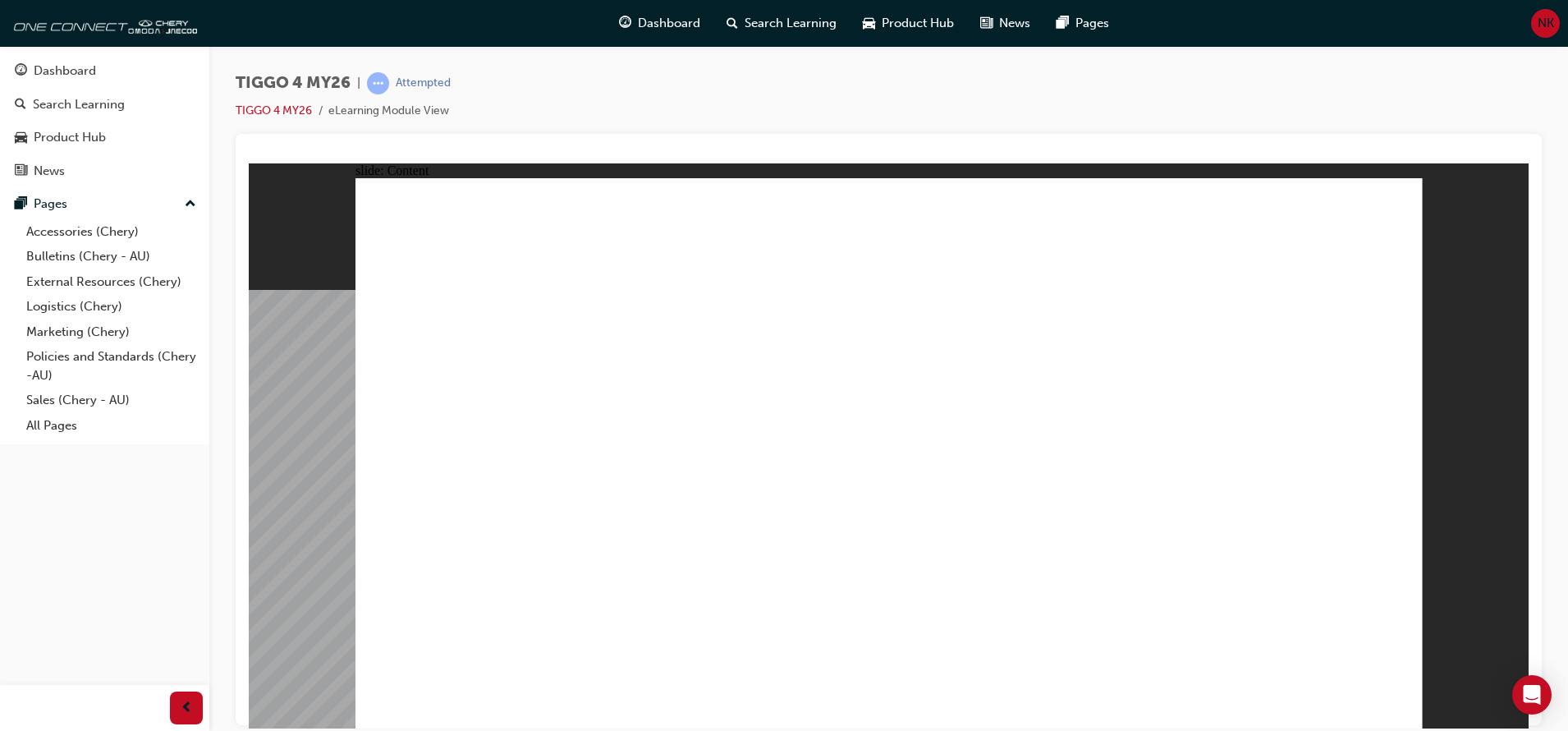 click 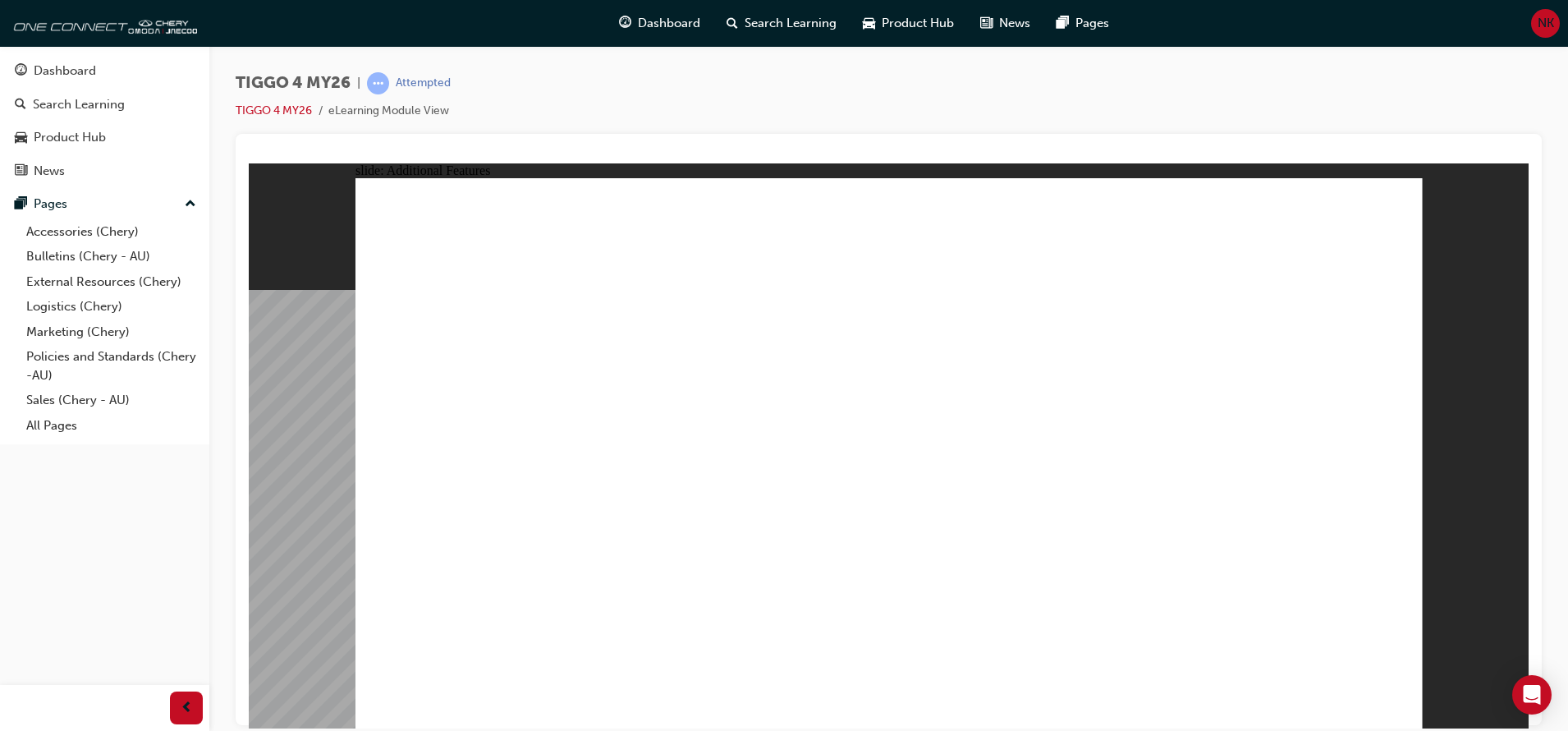 click 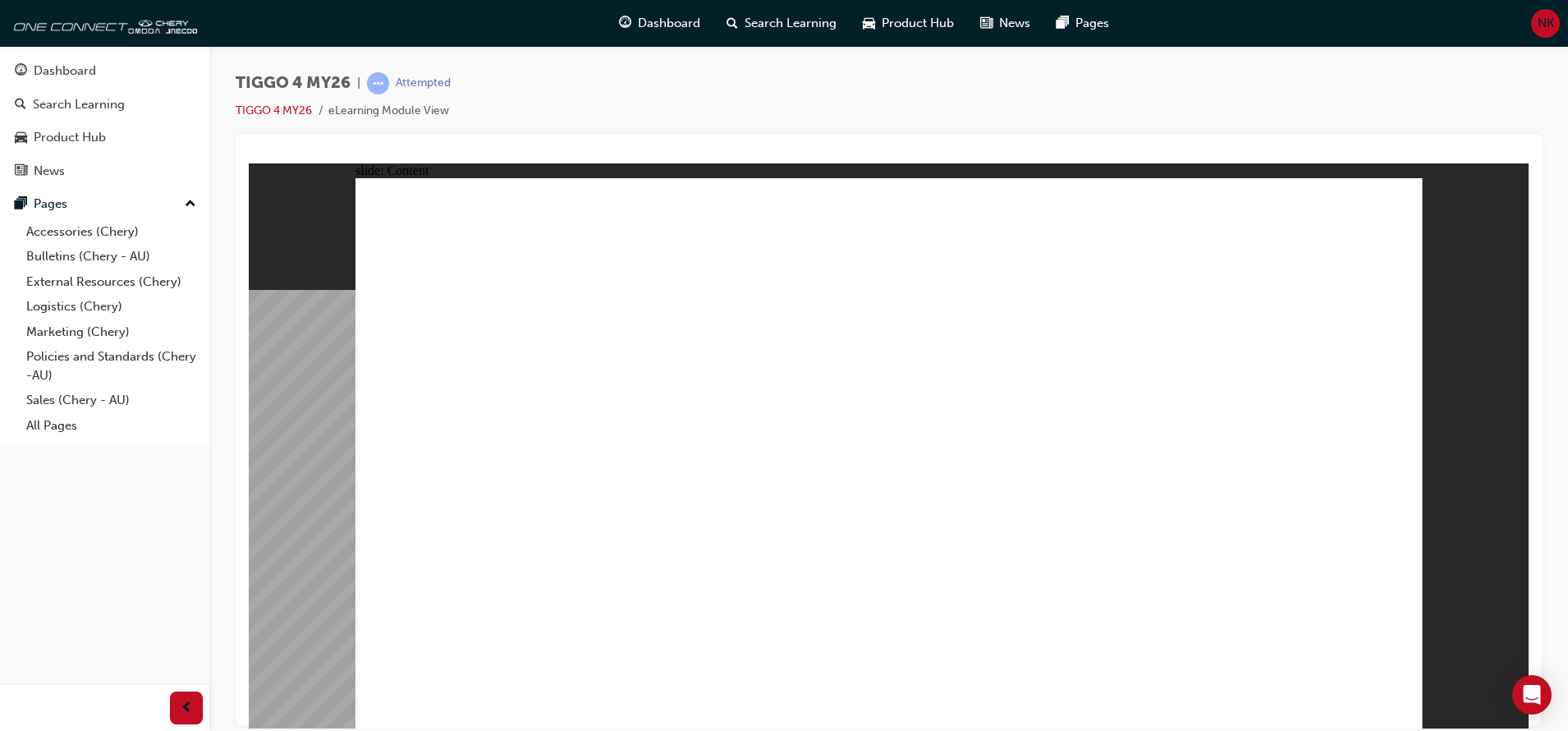 click 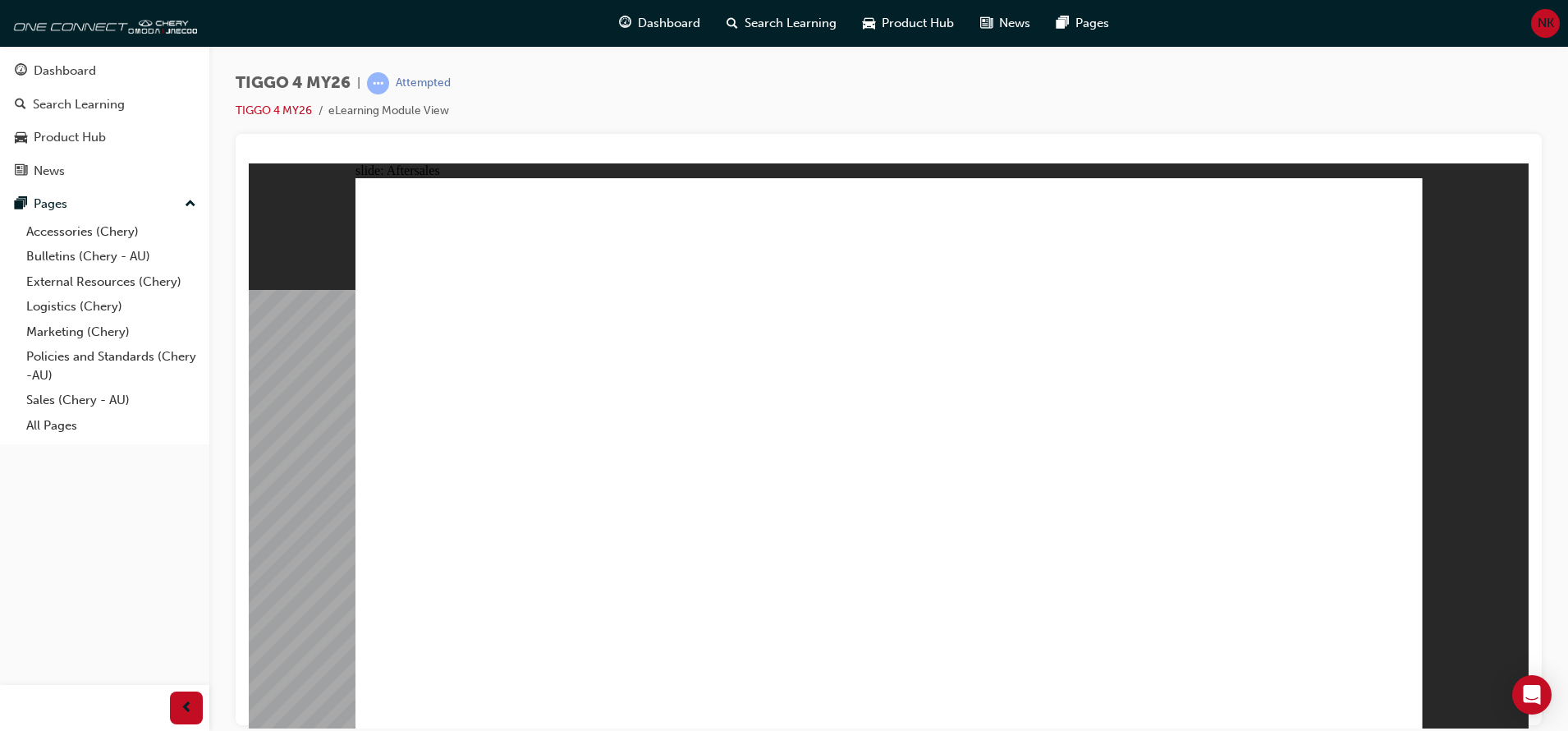 click 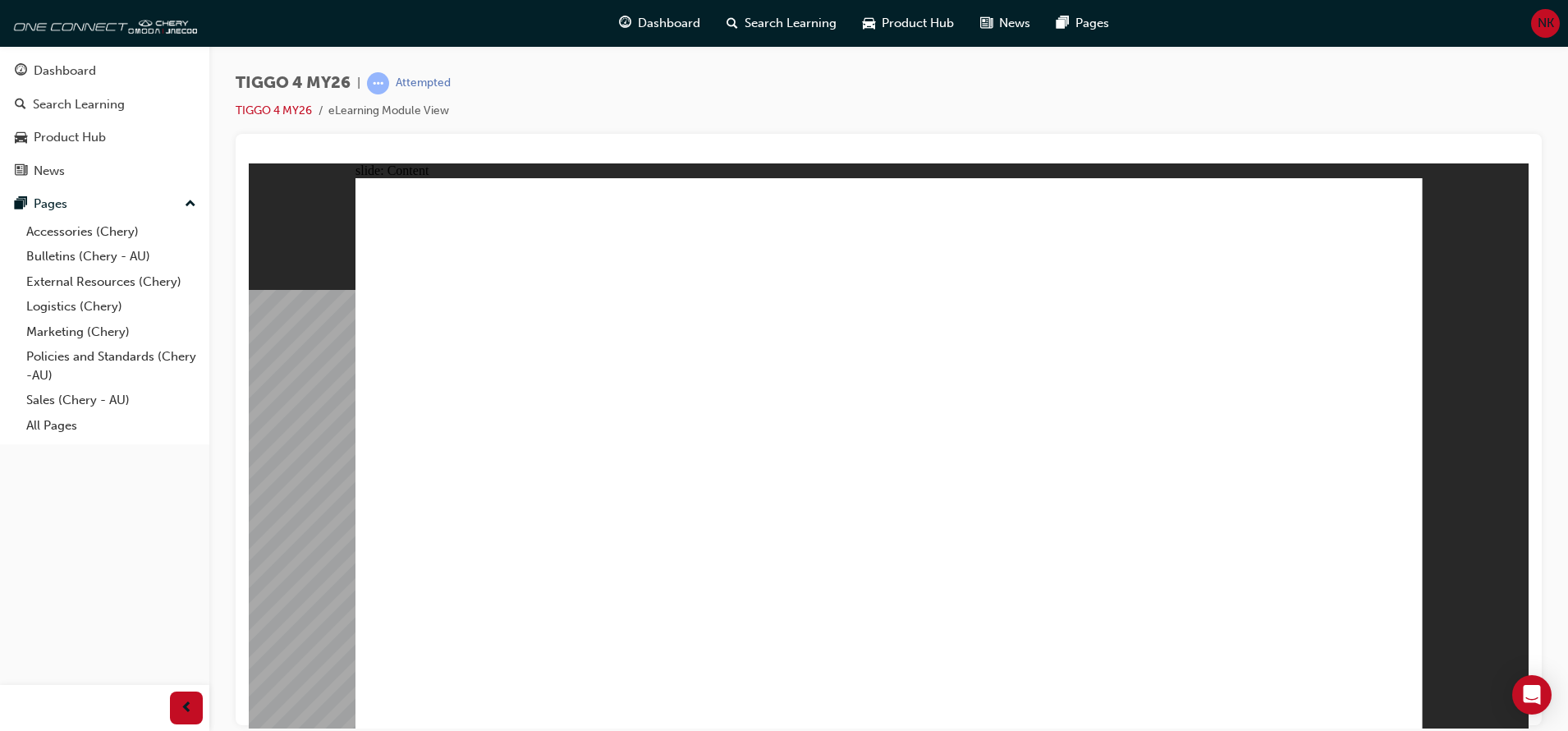 click 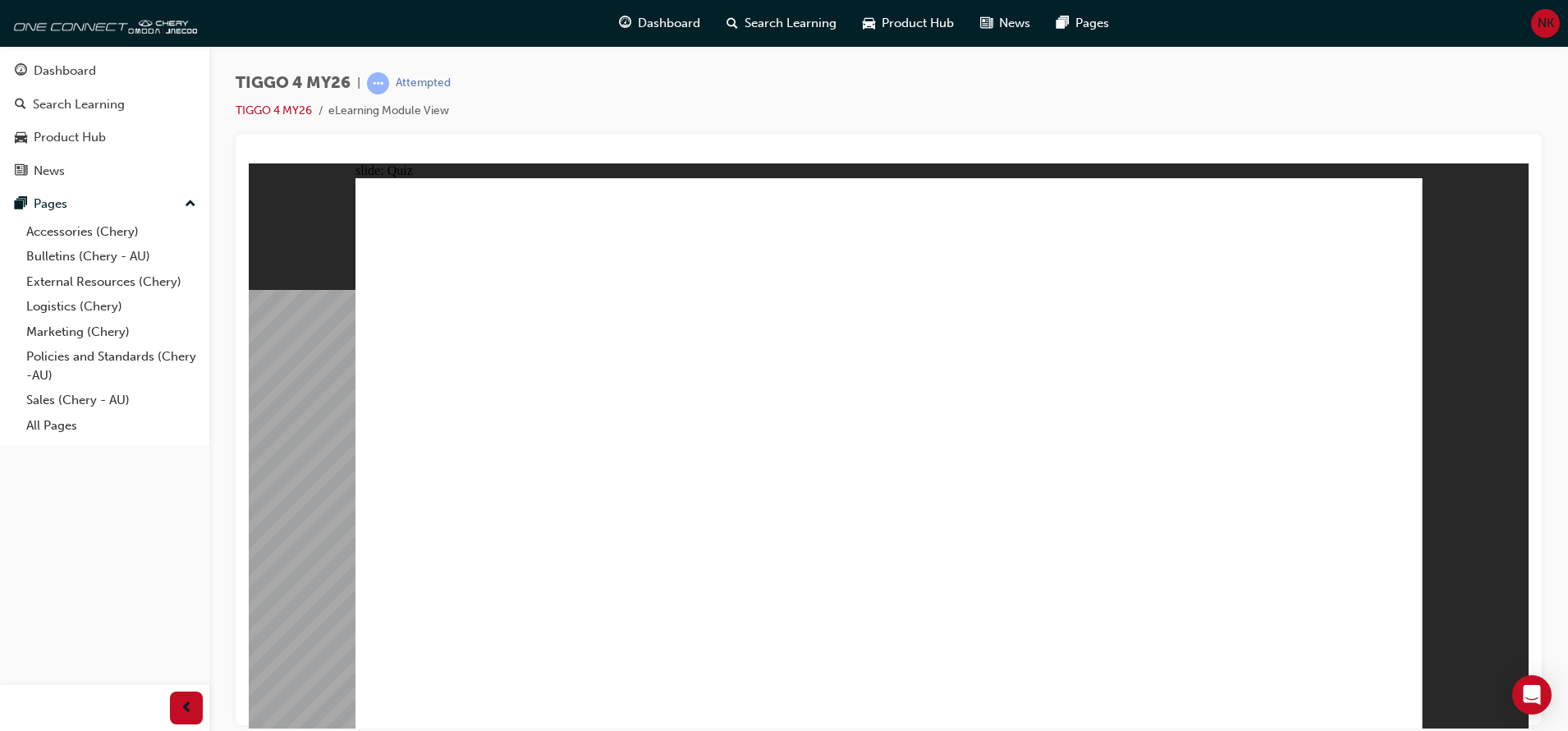 click 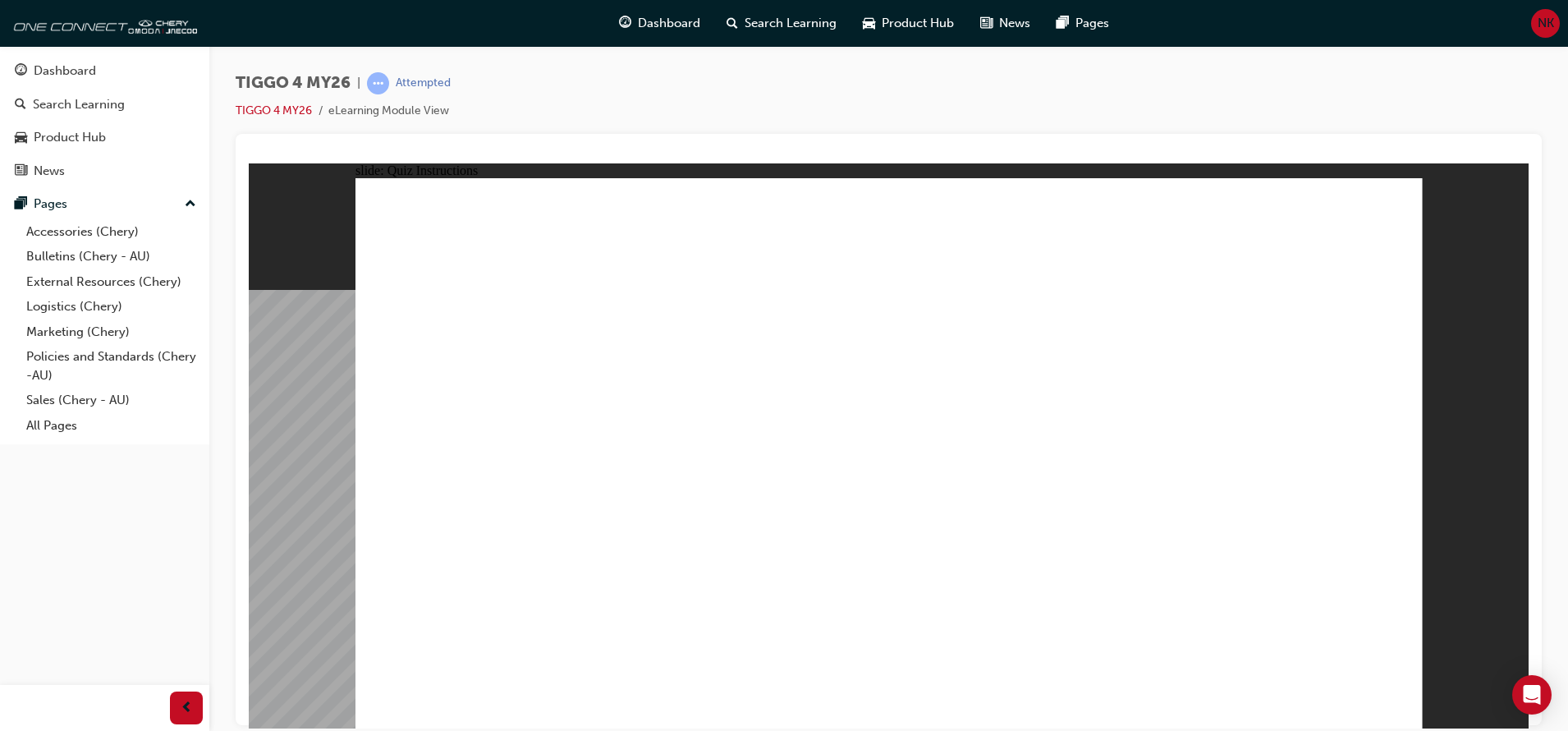 click 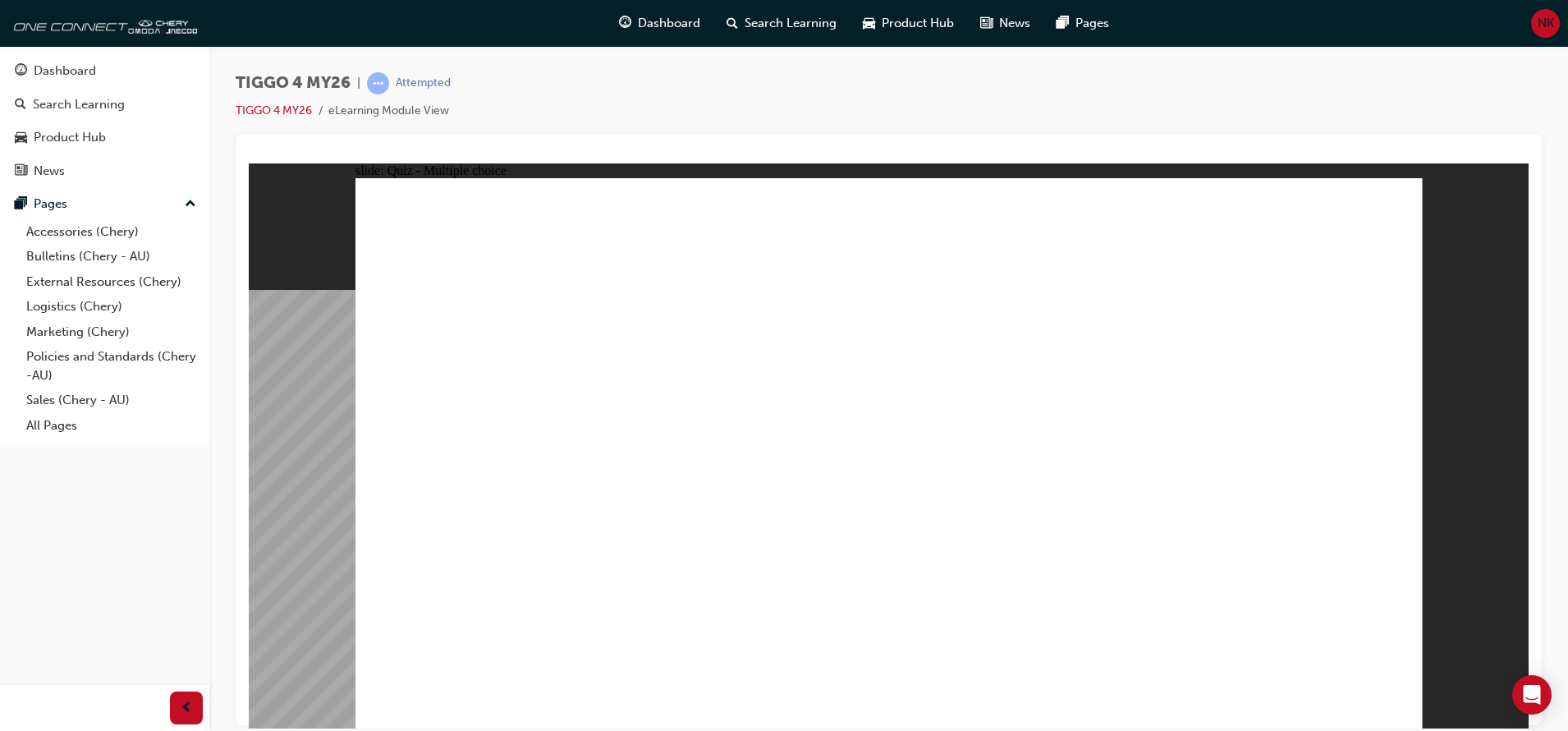 click 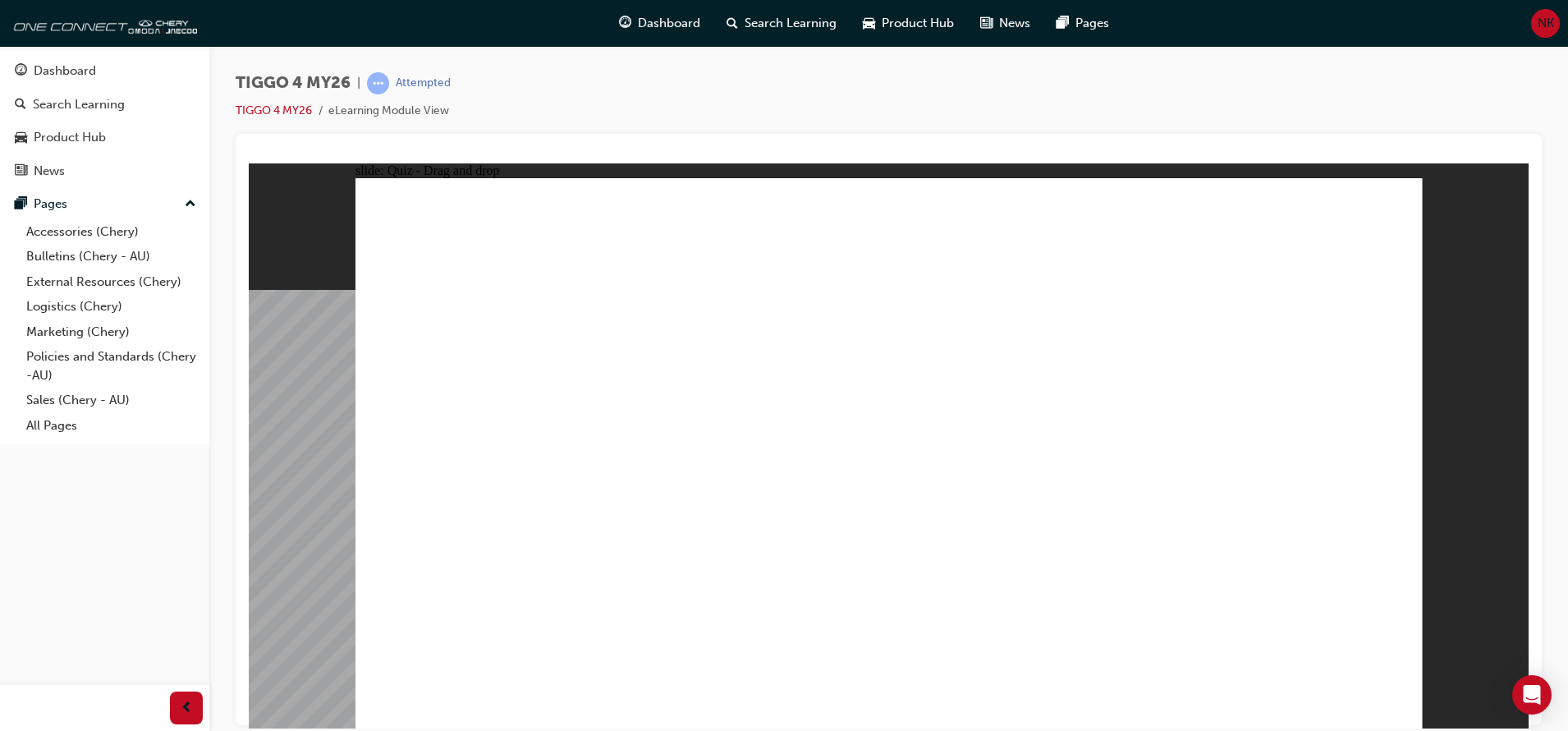 drag, startPoint x: 904, startPoint y: 366, endPoint x: 512, endPoint y: 582, distance: 447.5712 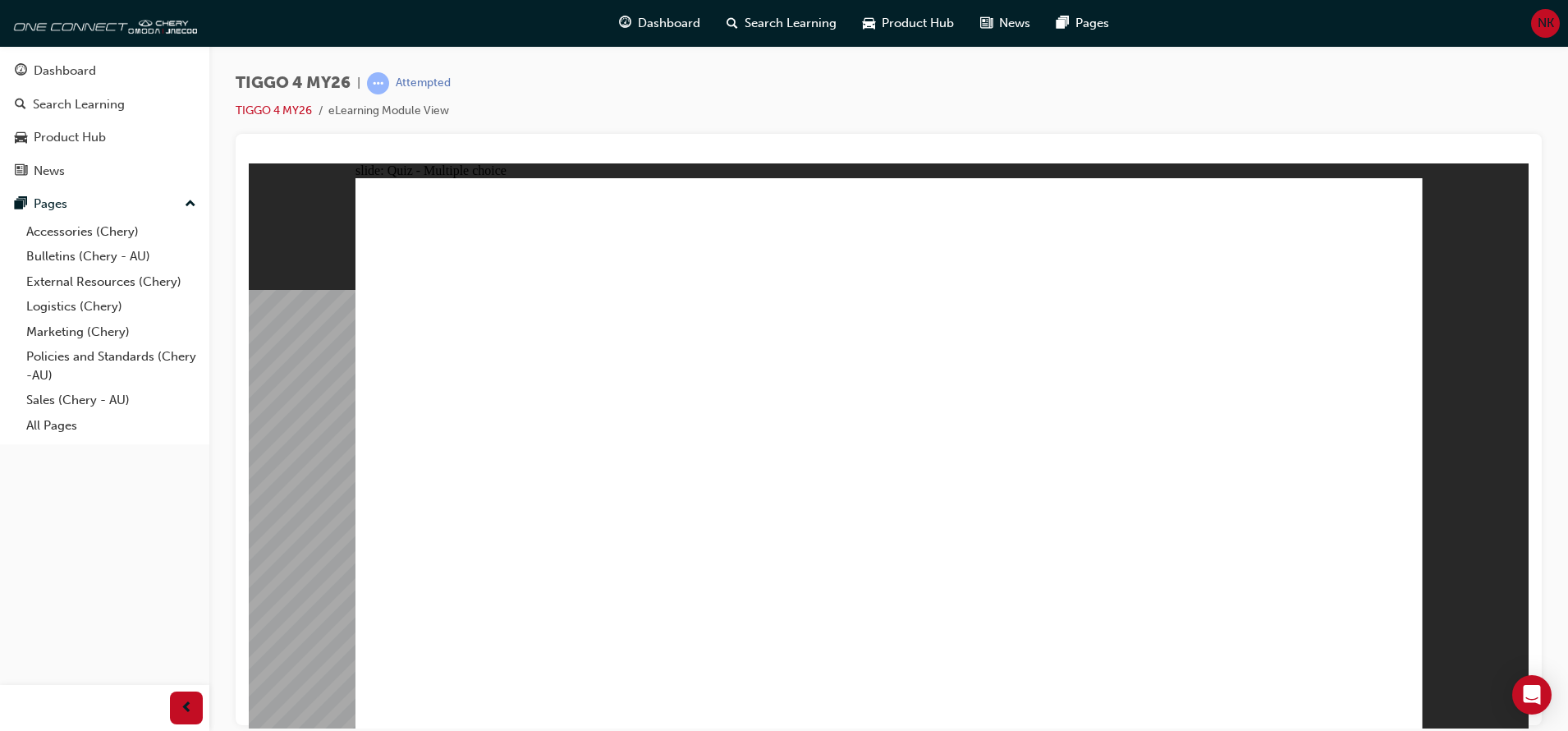 click 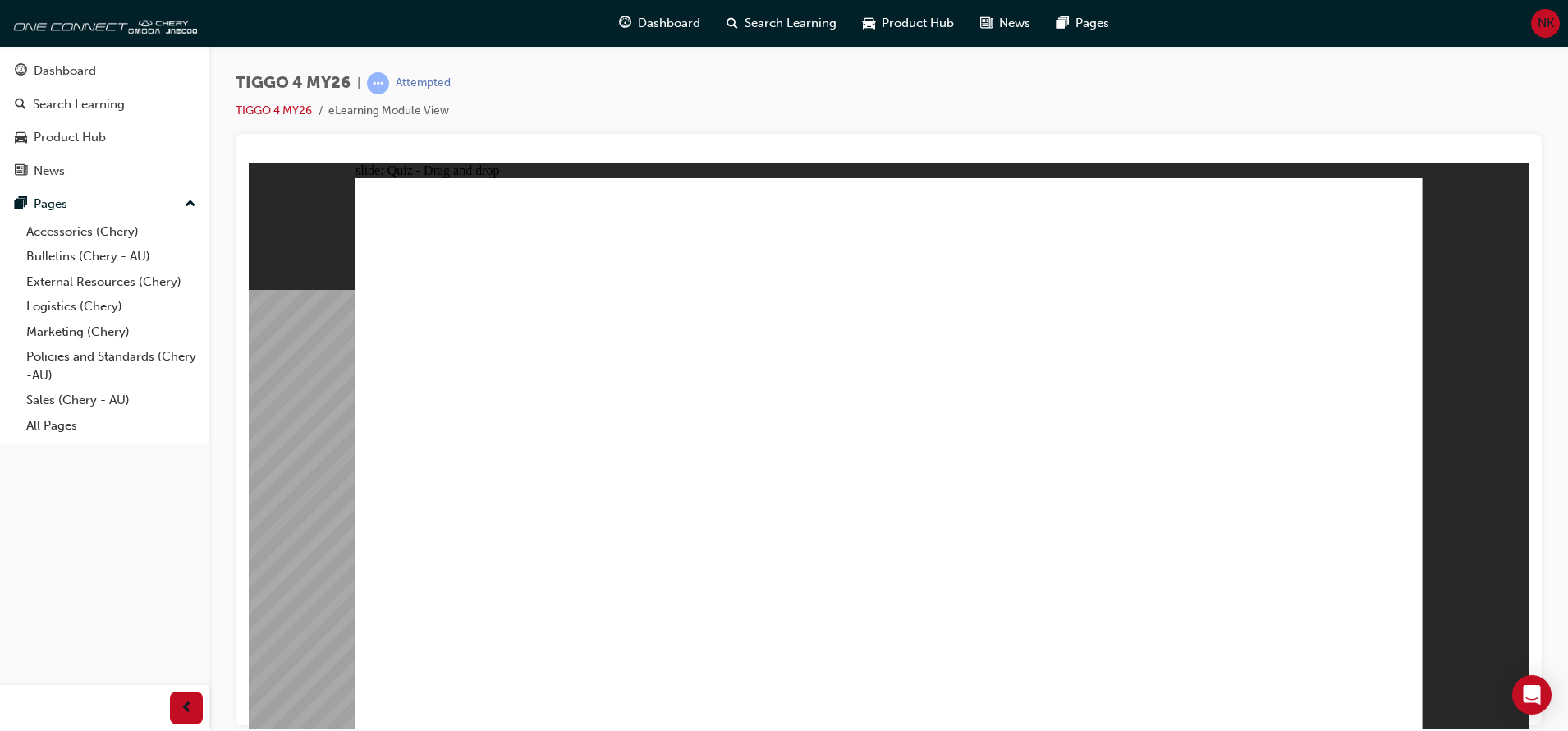 drag, startPoint x: 667, startPoint y: 401, endPoint x: 957, endPoint y: 341, distance: 296.1419 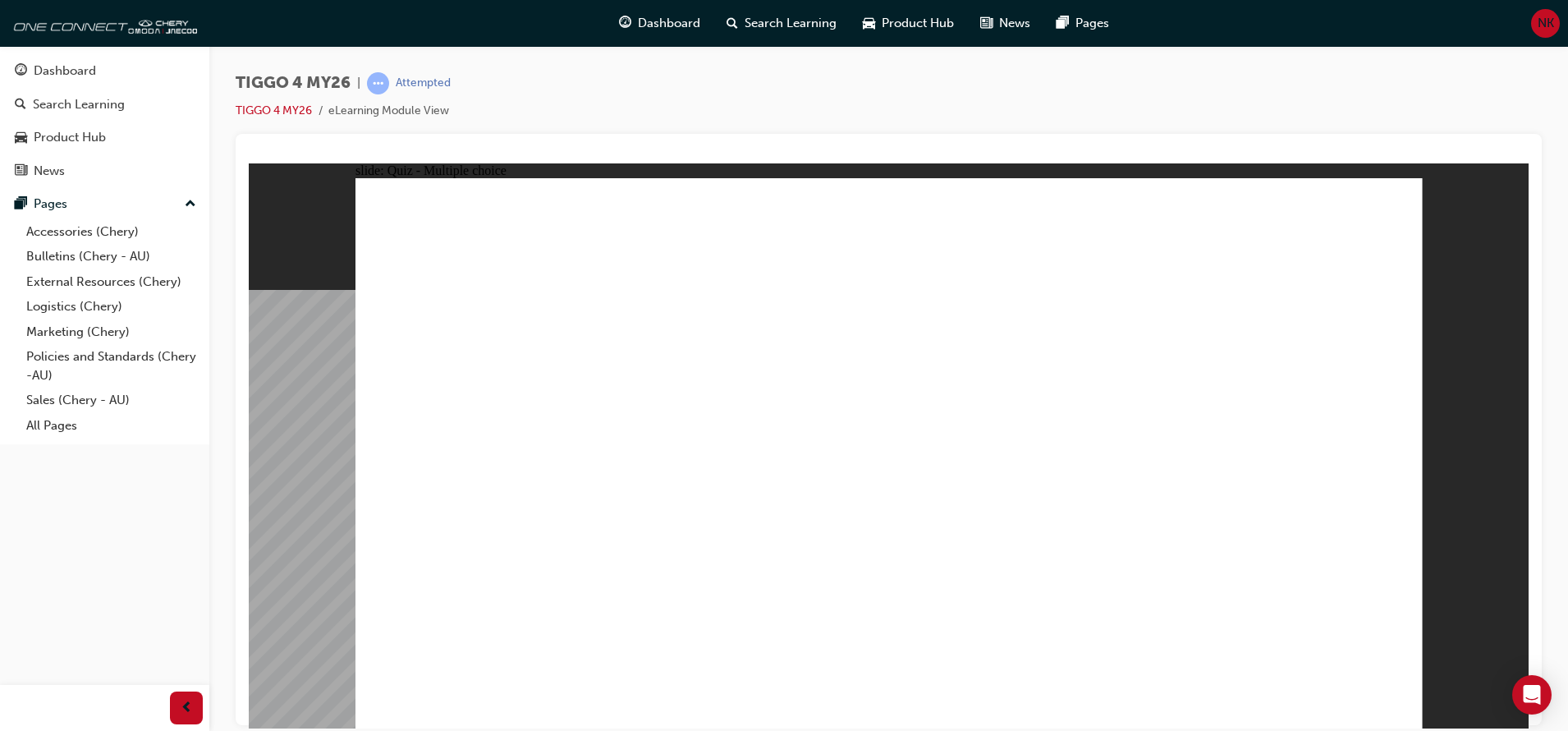 drag, startPoint x: 740, startPoint y: 558, endPoint x: 1174, endPoint y: 422, distance: 454.8099 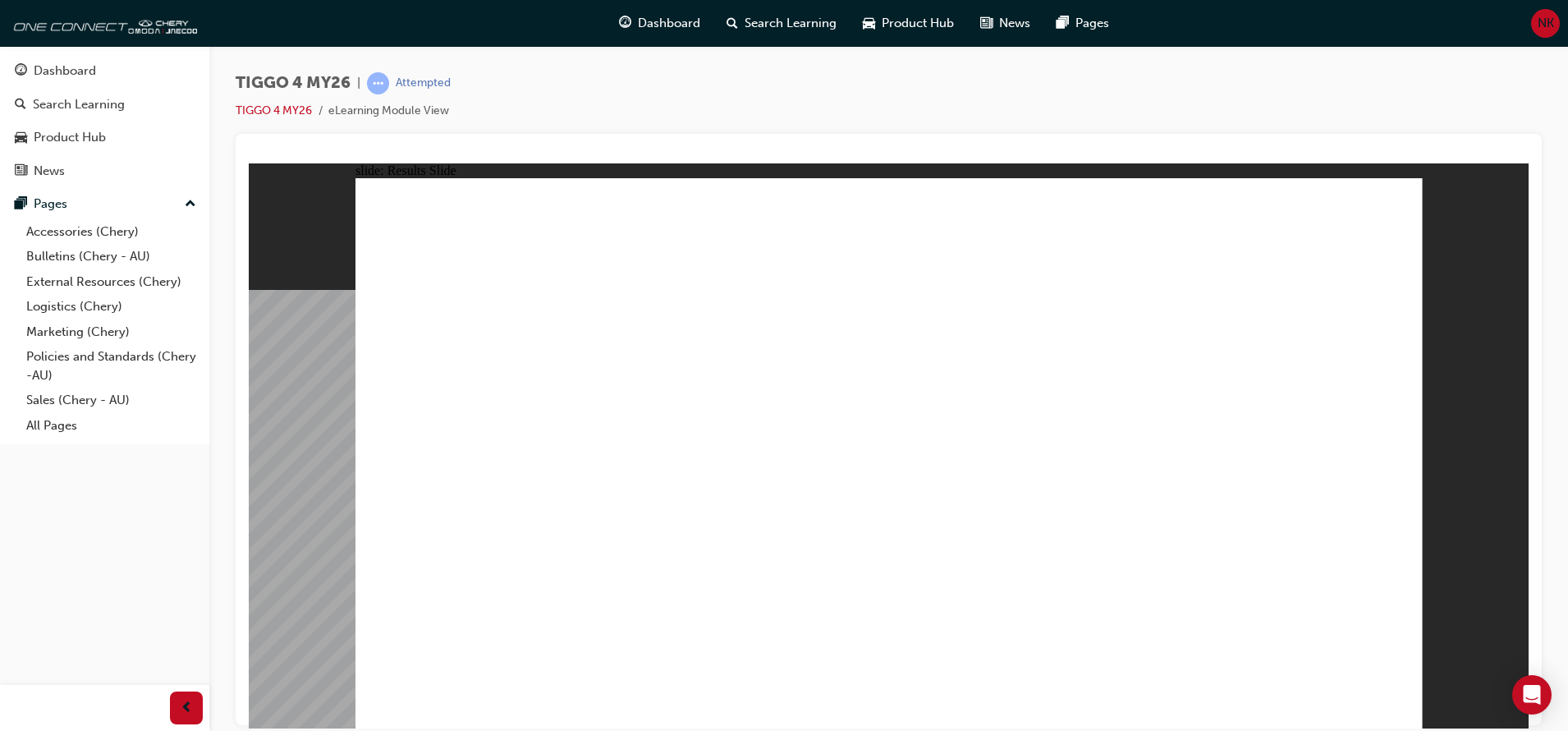 click 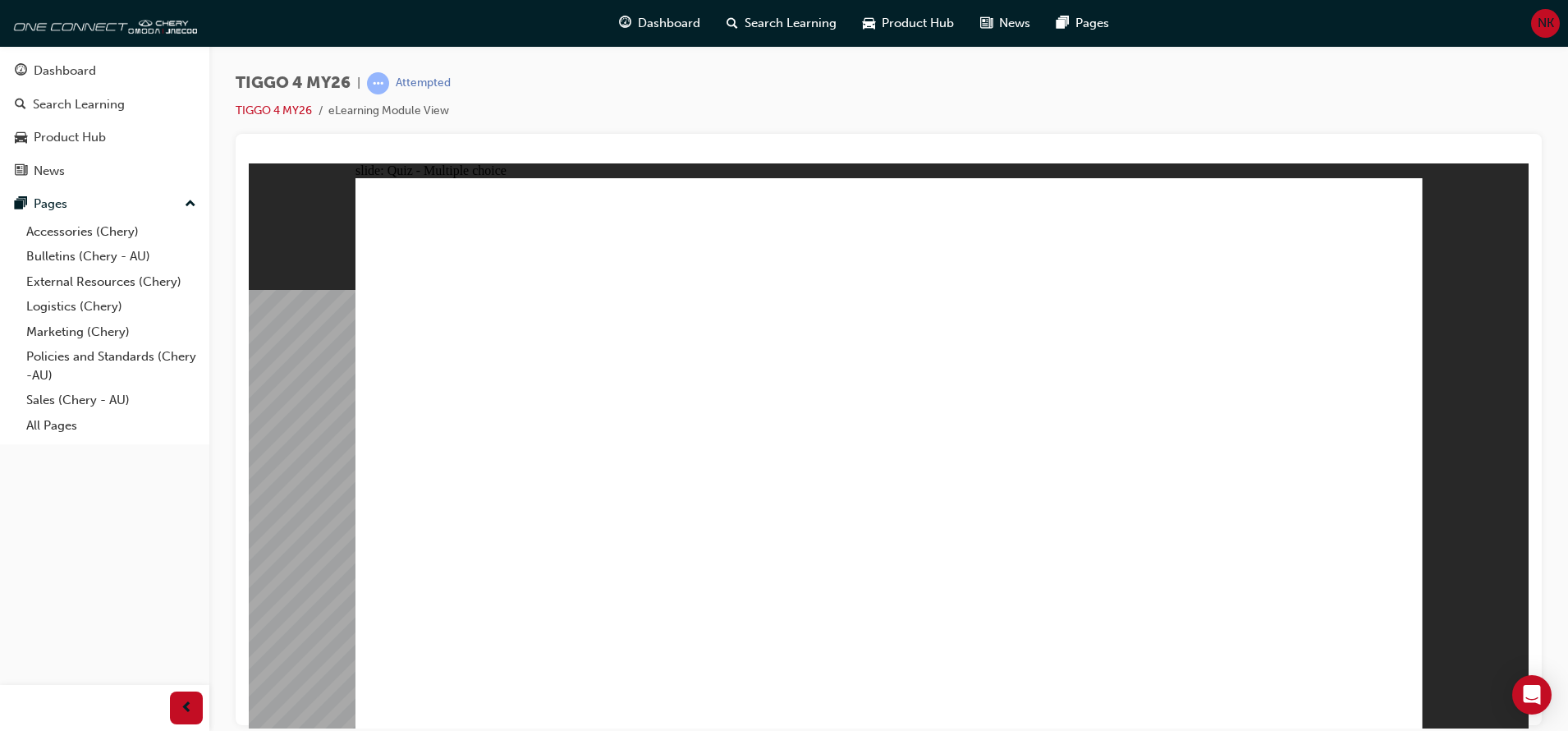 click 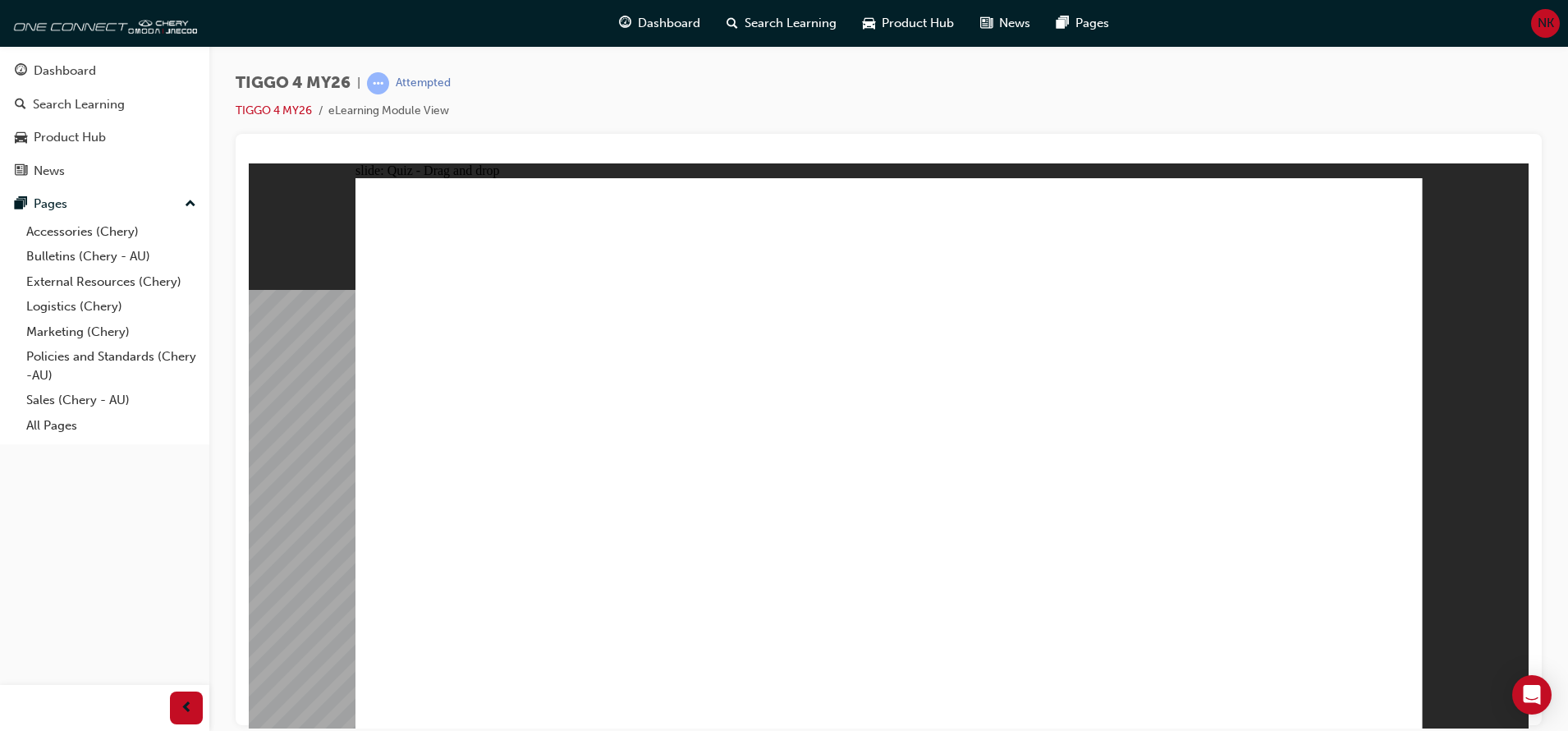 drag, startPoint x: 666, startPoint y: 362, endPoint x: 662, endPoint y: 583, distance: 221.0362 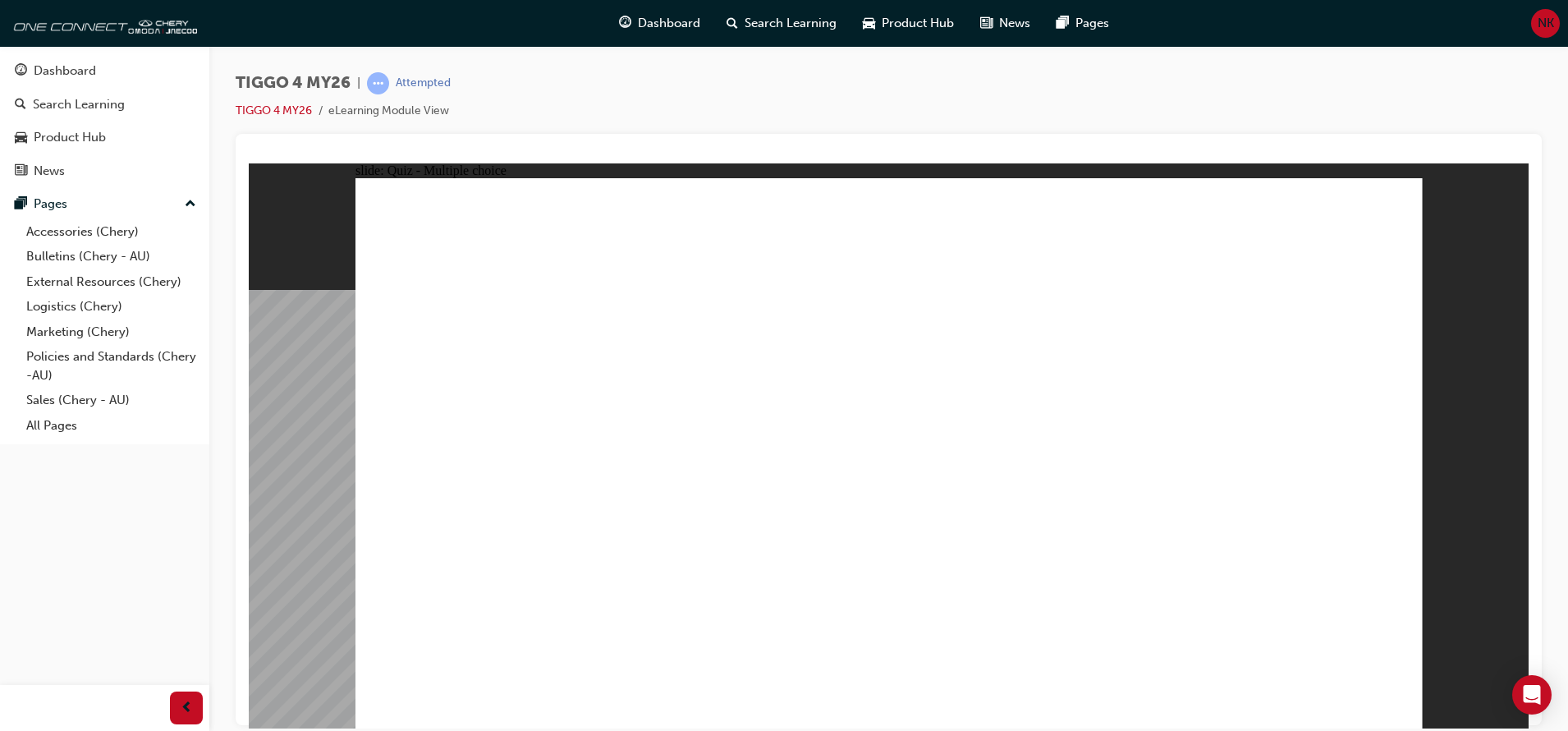 click 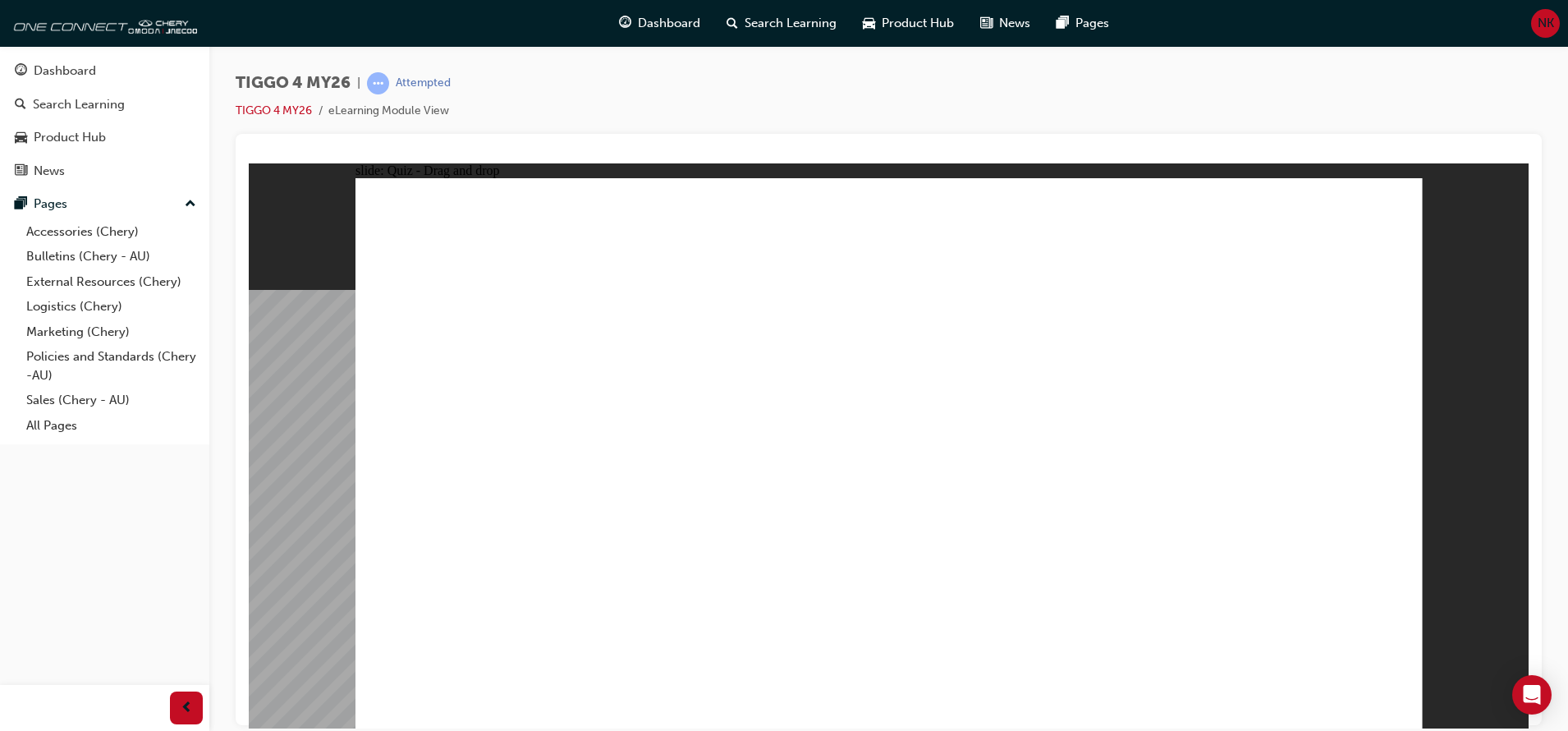 drag, startPoint x: 699, startPoint y: 511, endPoint x: 1212, endPoint y: 329, distance: 544.32803 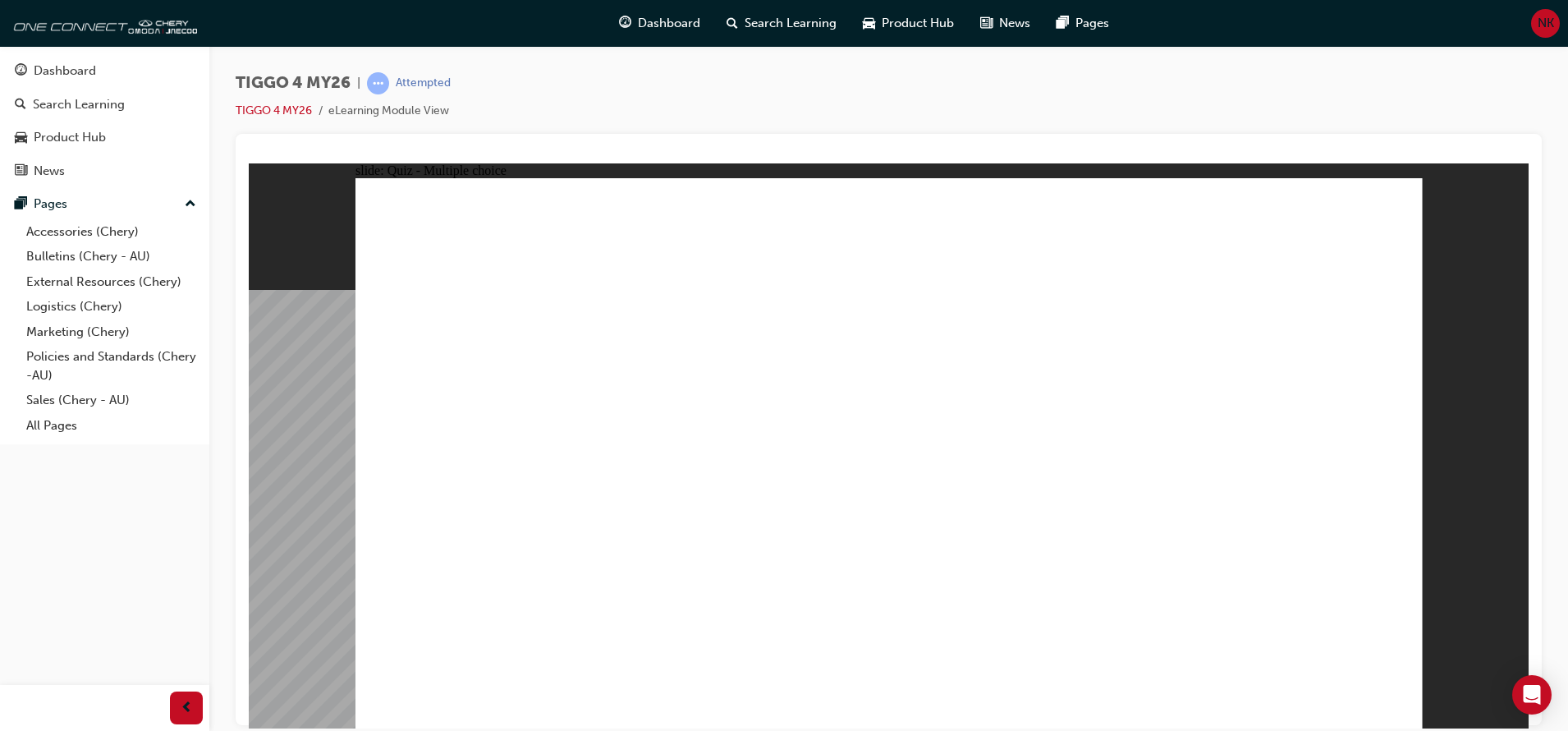 click 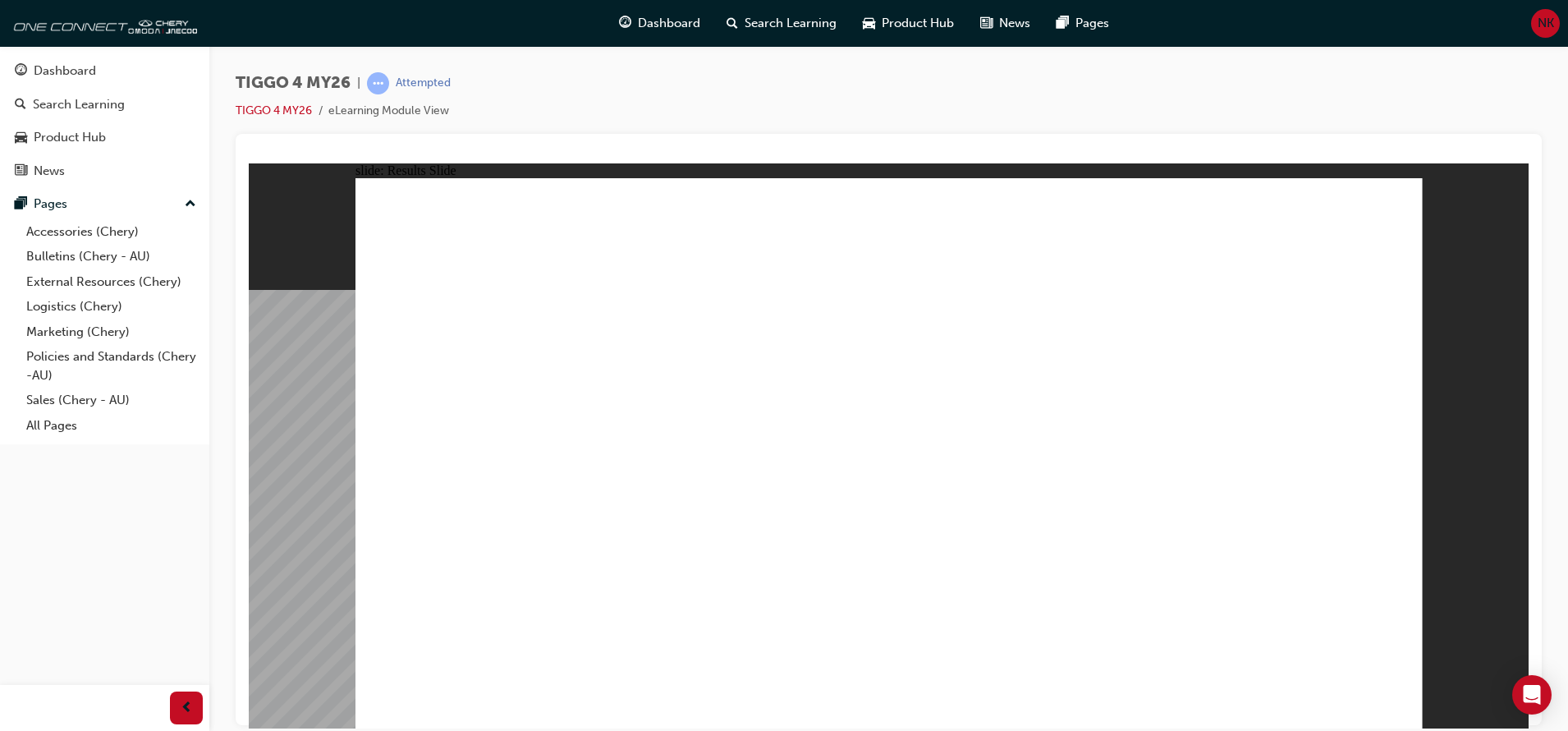 click 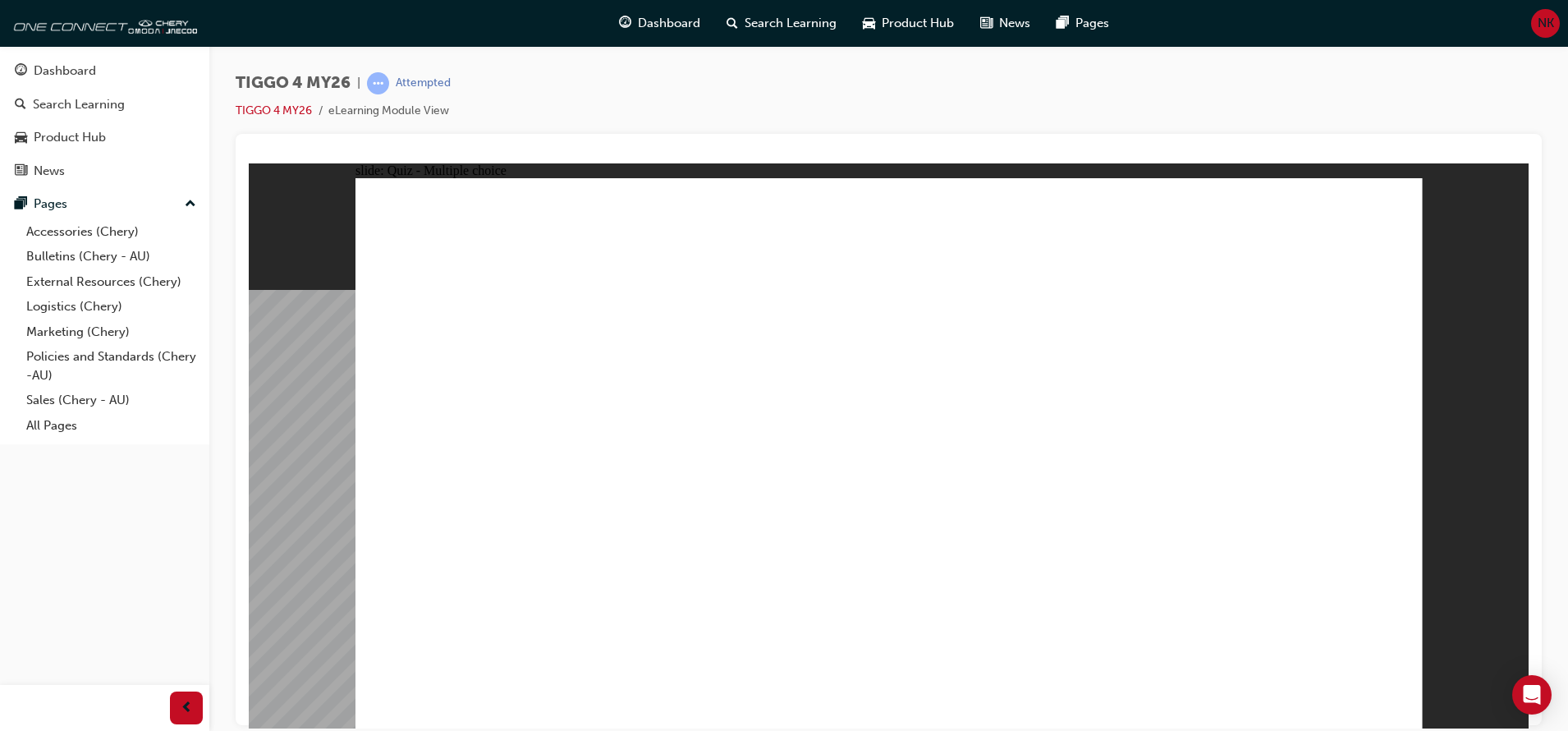 click 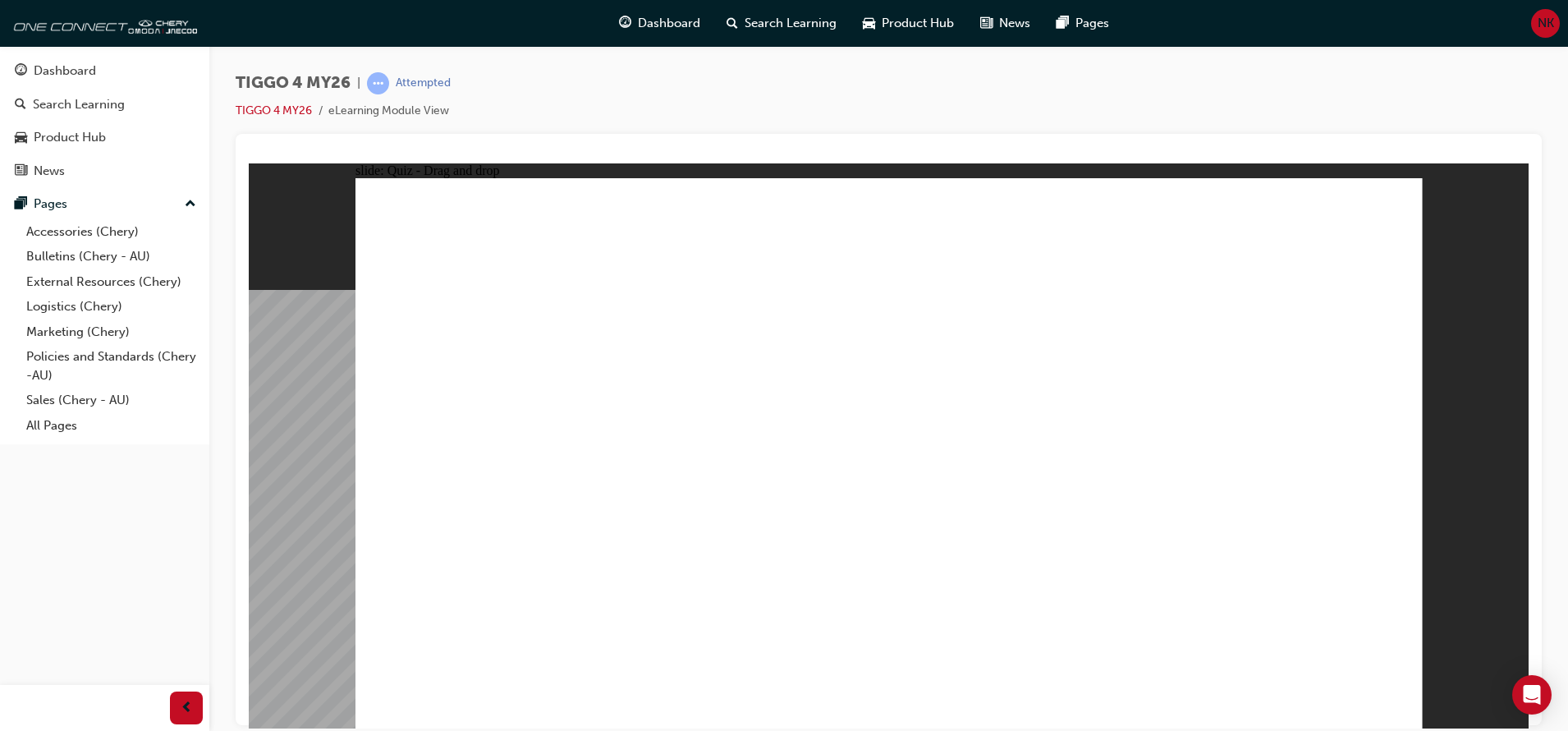 drag, startPoint x: 466, startPoint y: 355, endPoint x: 899, endPoint y: 564, distance: 480.80141 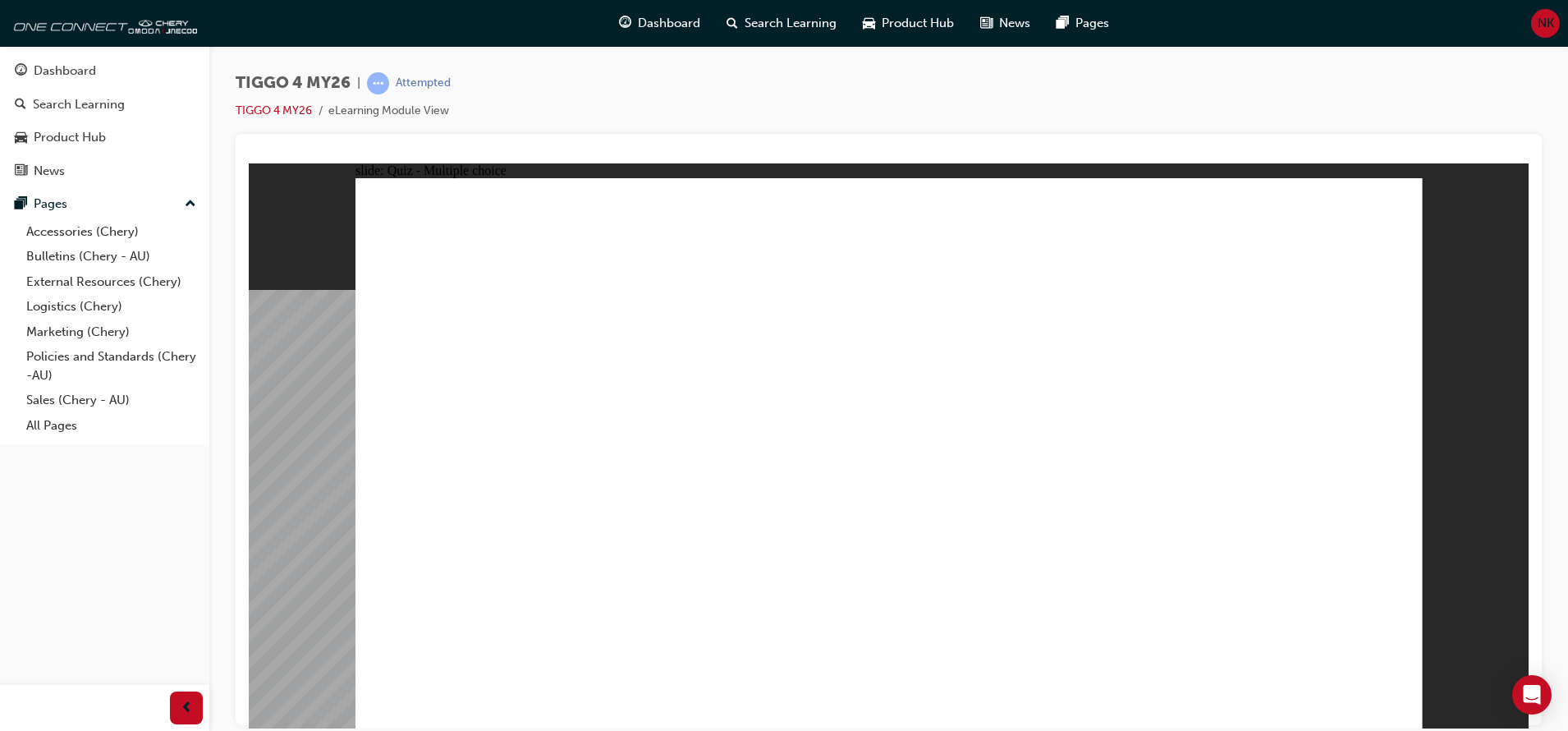 click 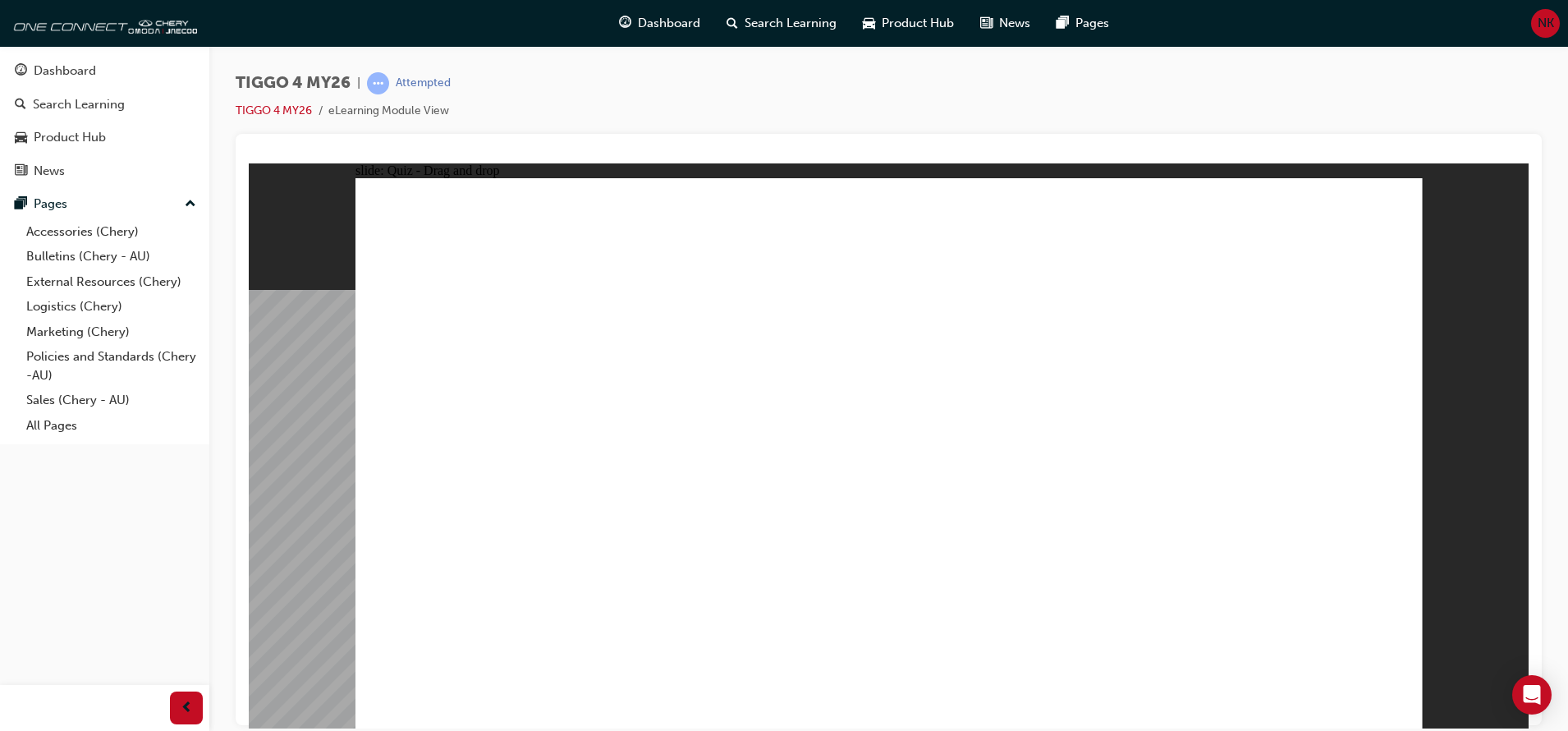 drag, startPoint x: 519, startPoint y: 407, endPoint x: 1015, endPoint y: 324, distance: 502.89661 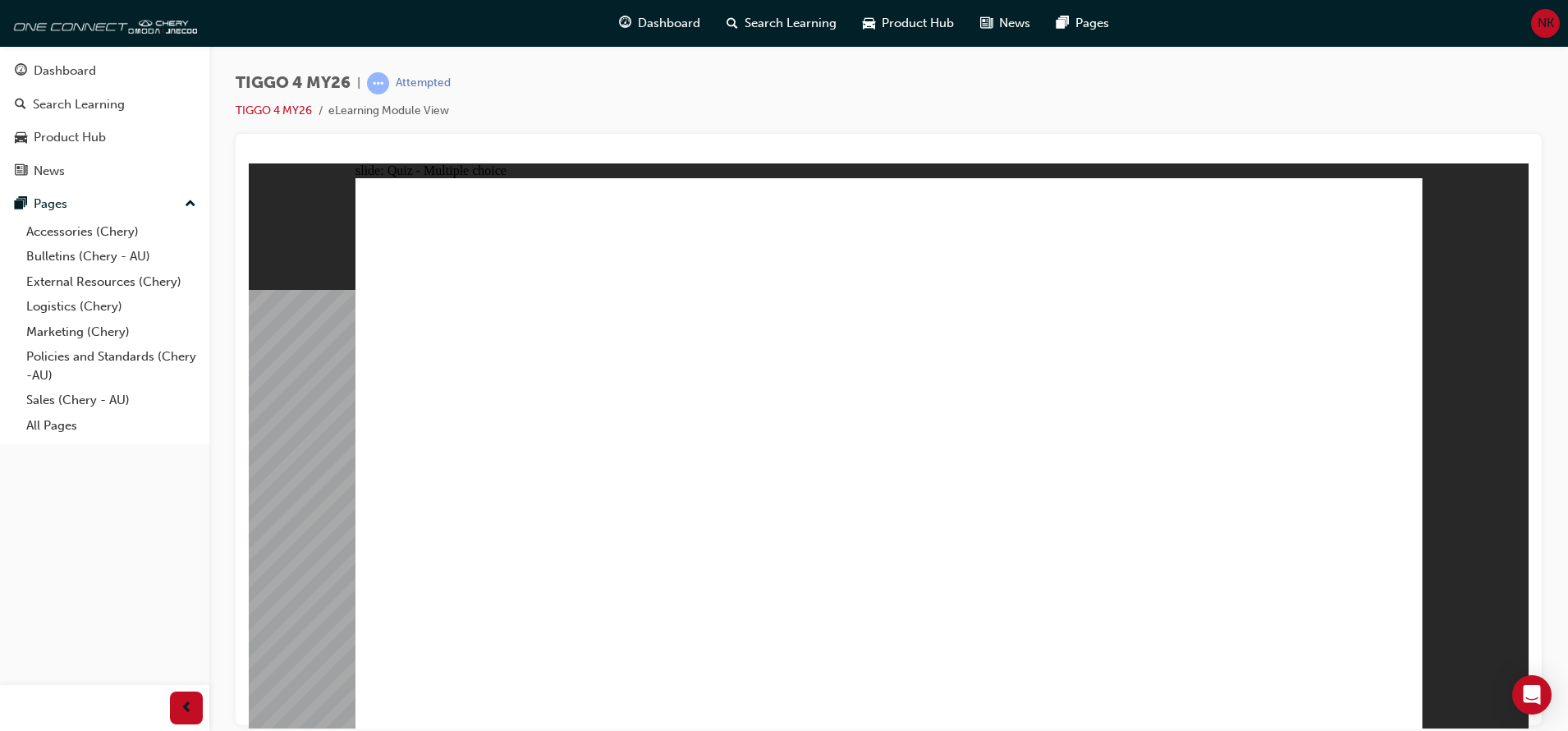 click 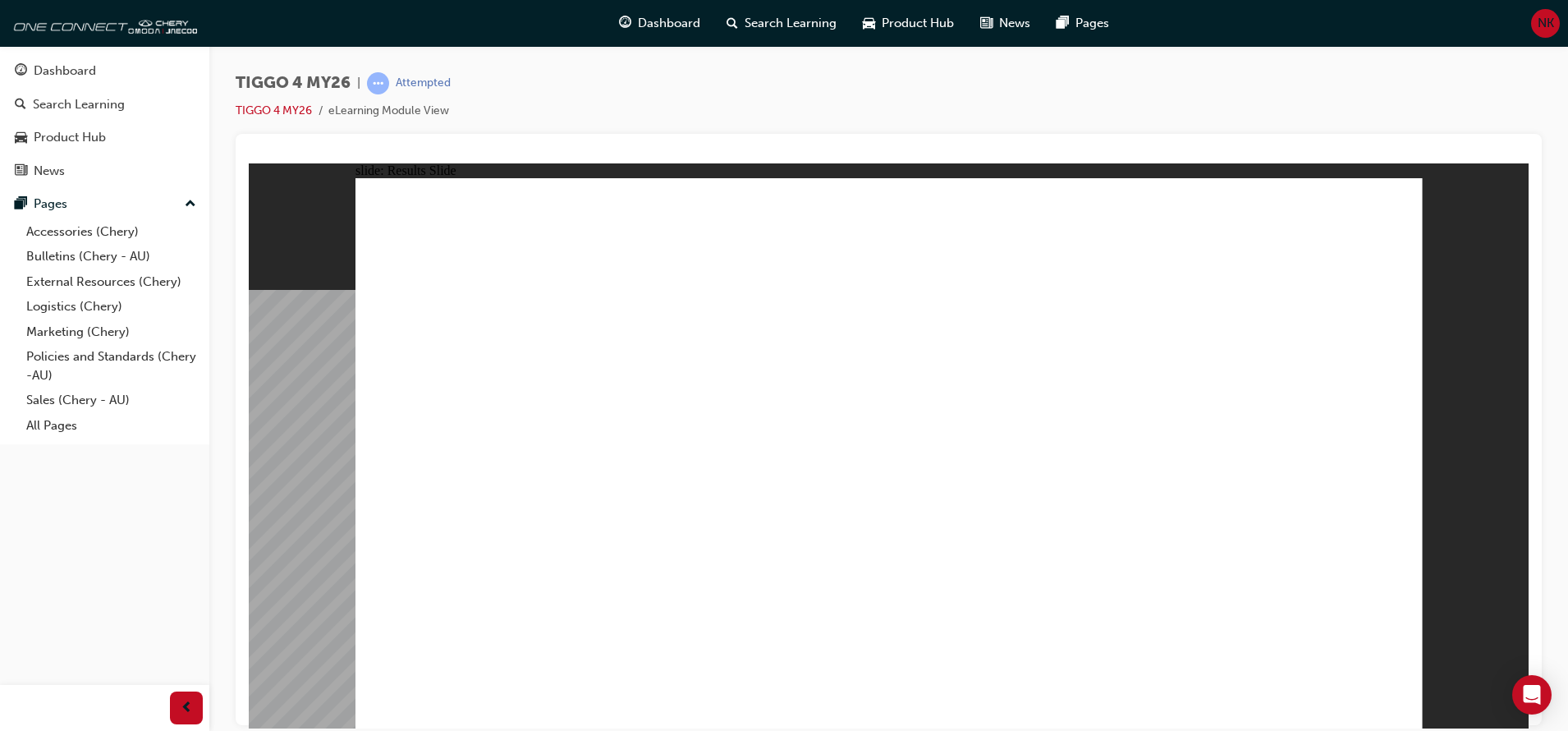 click 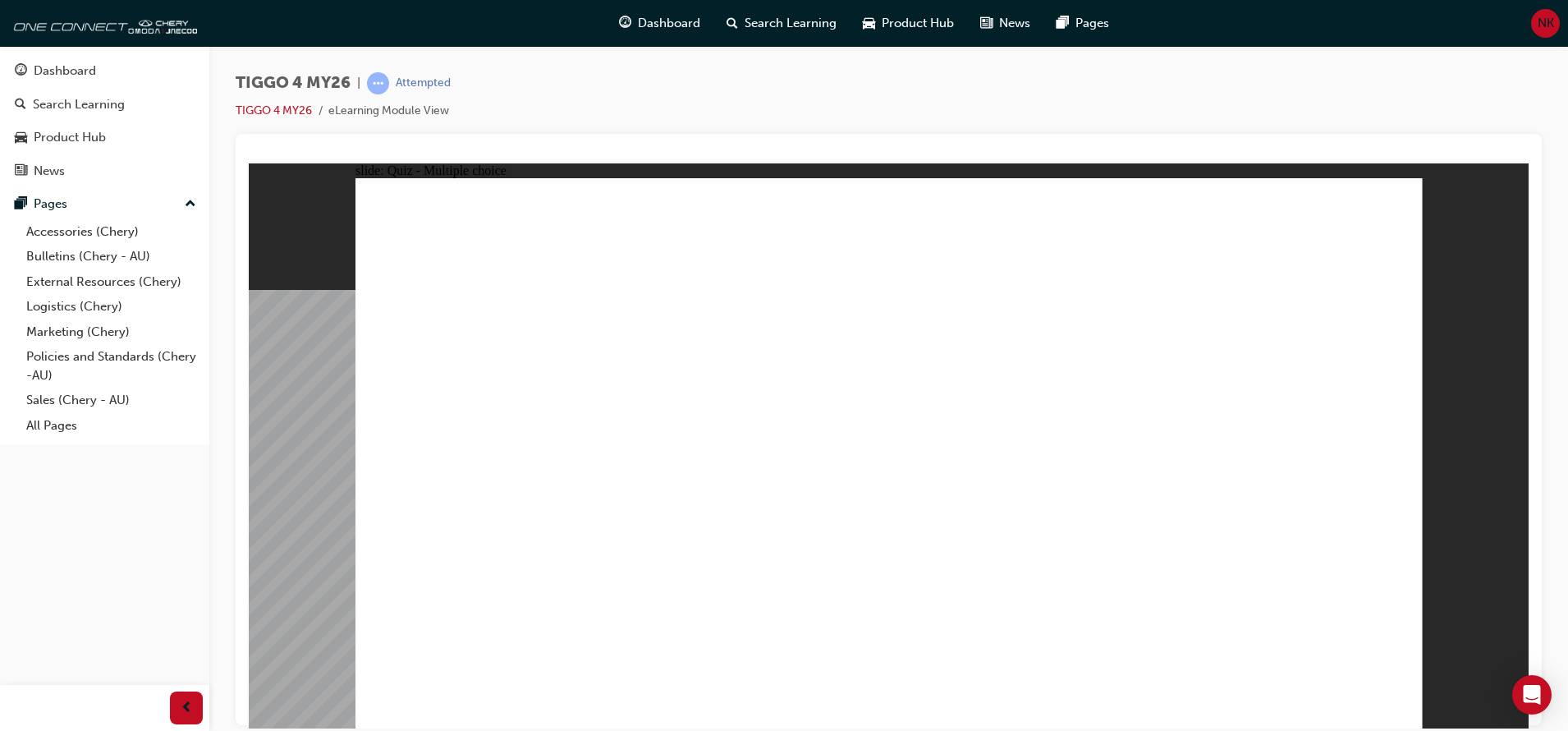click 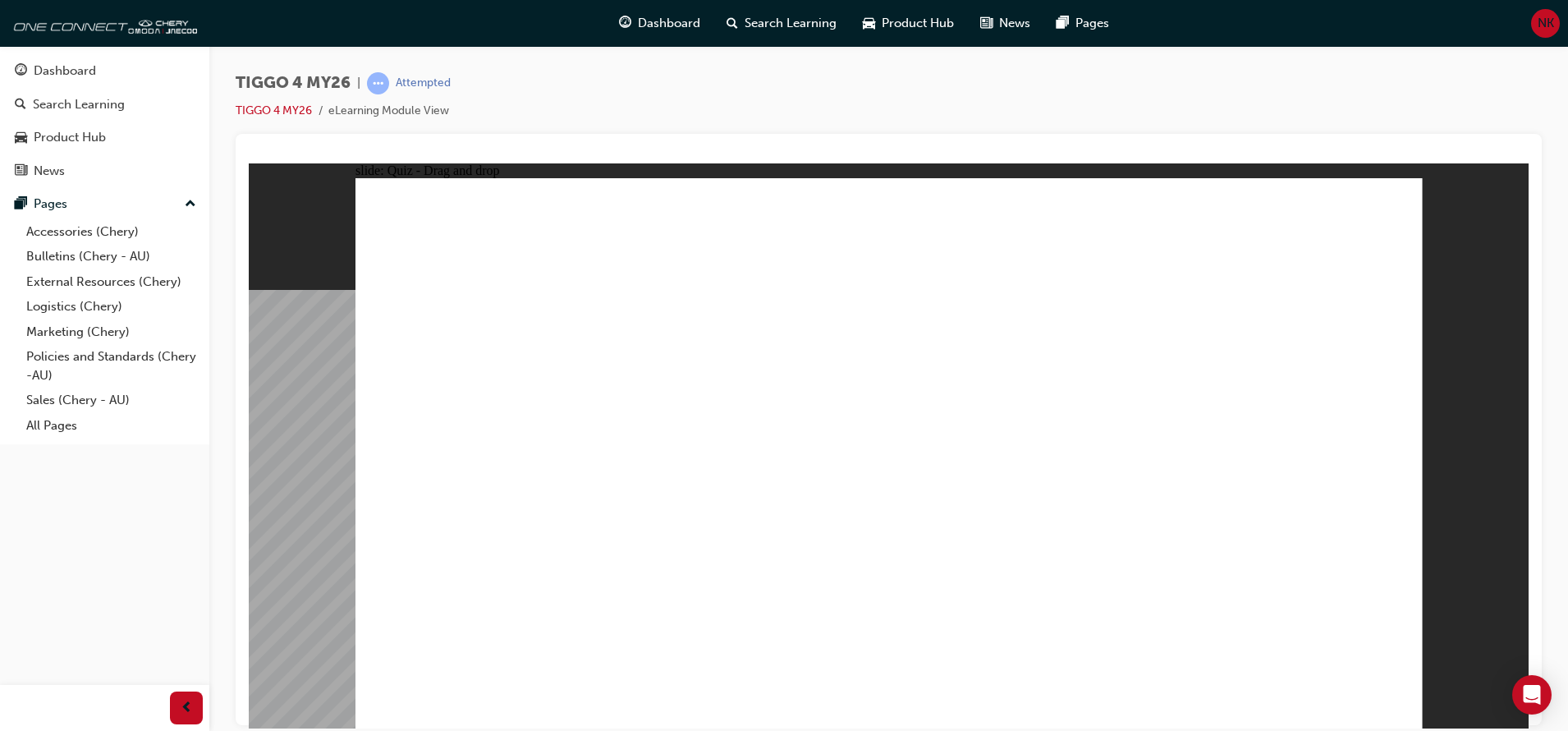 drag, startPoint x: 716, startPoint y: 359, endPoint x: 742, endPoint y: 579, distance: 221.531 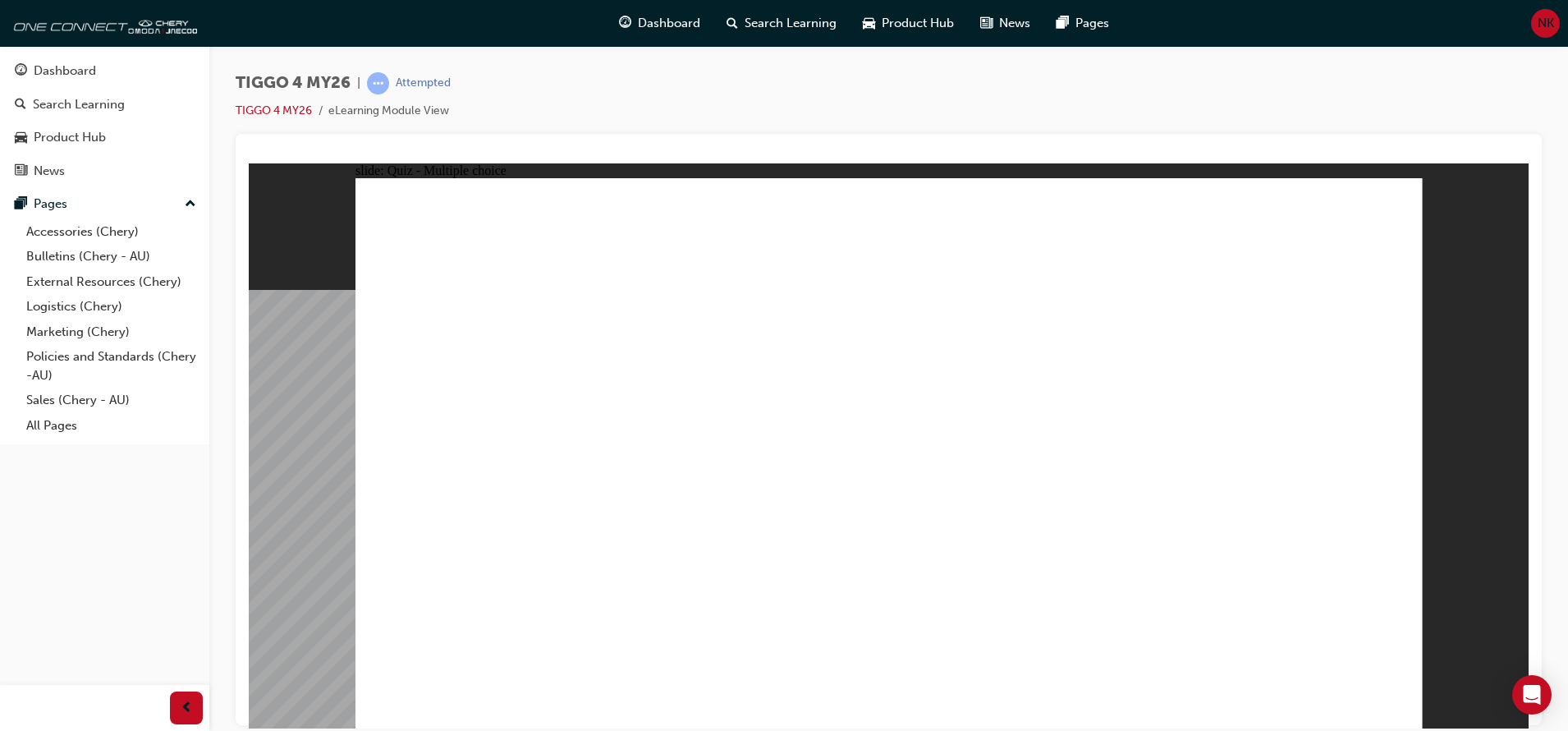 click 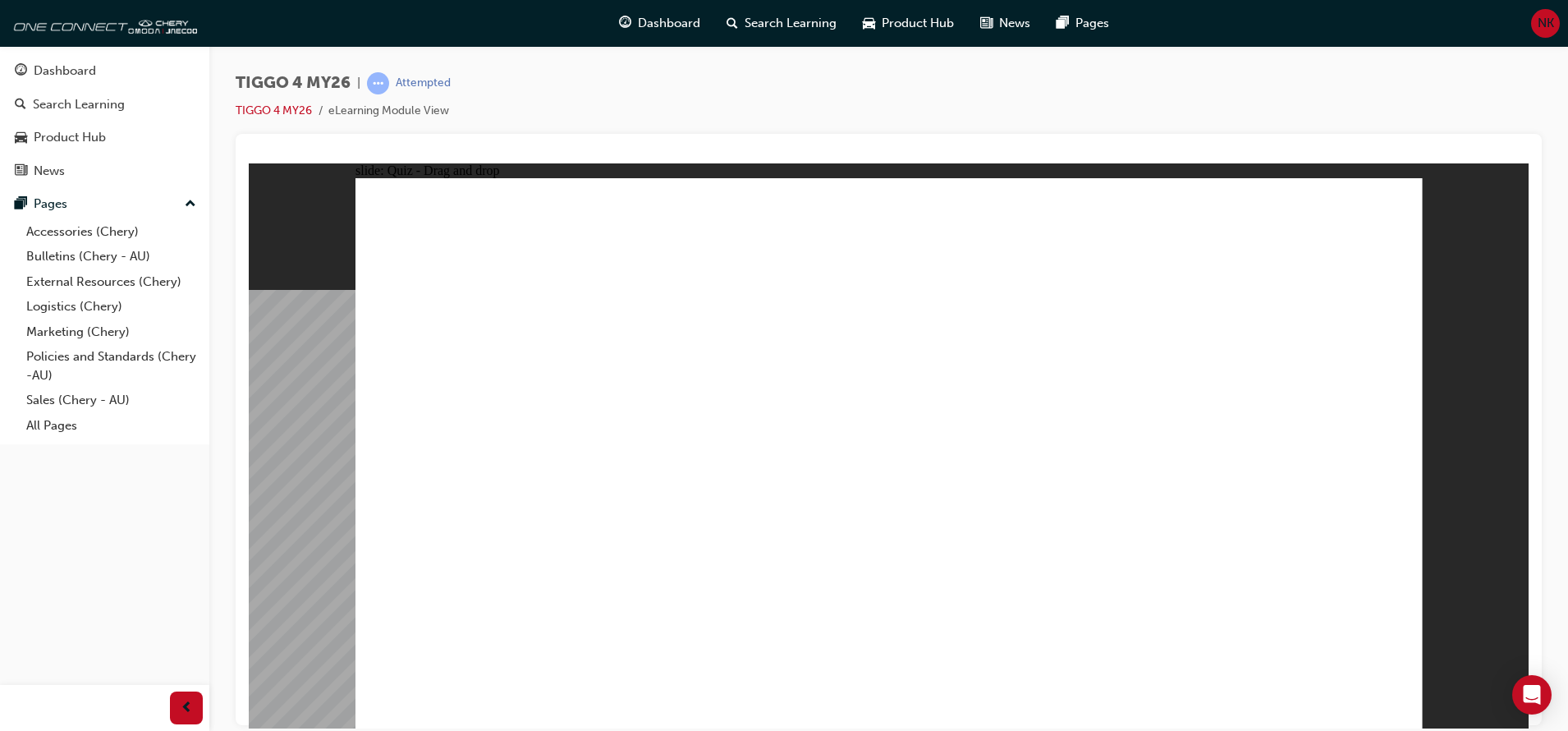 drag, startPoint x: 717, startPoint y: 512, endPoint x: 1274, endPoint y: 340, distance: 582.95197 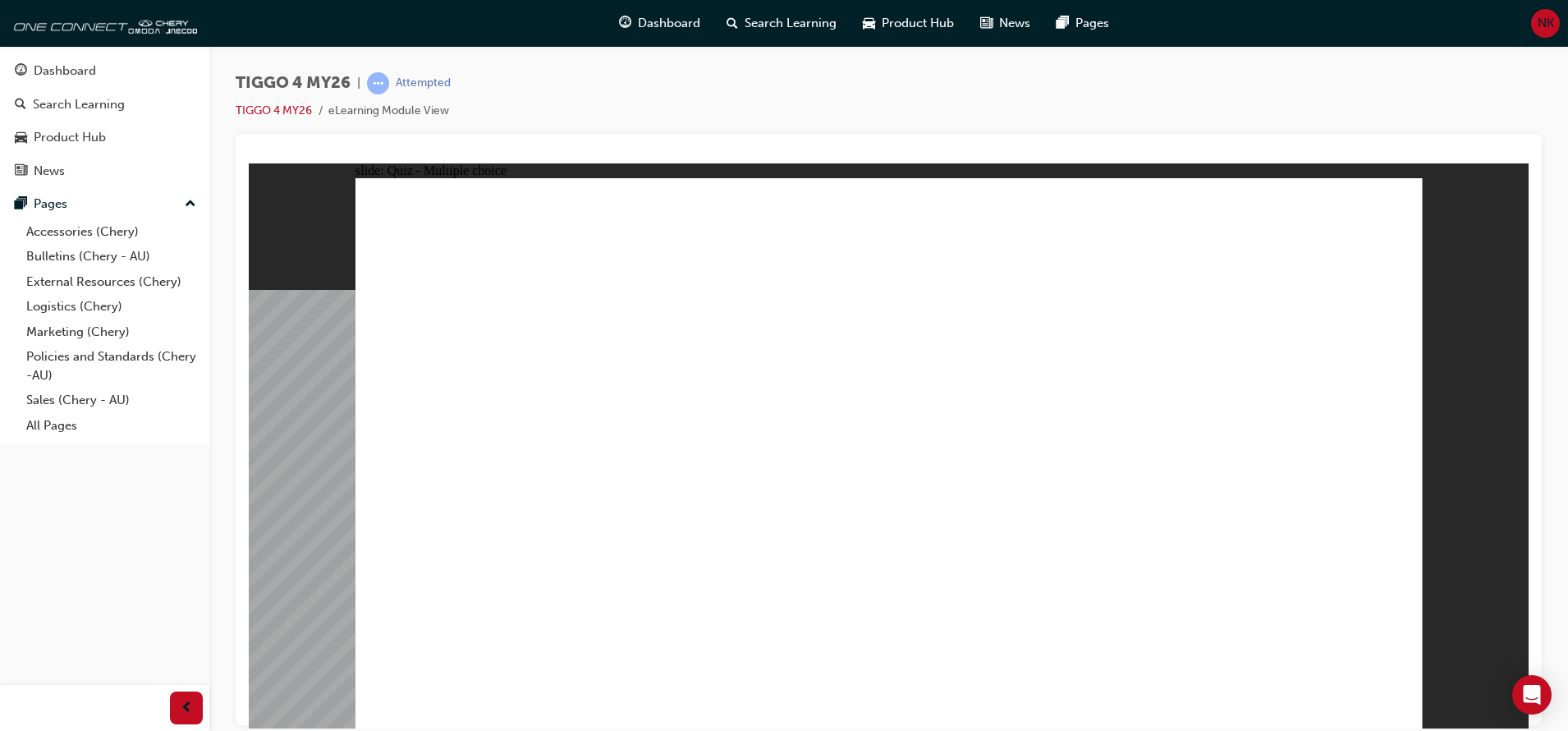 click 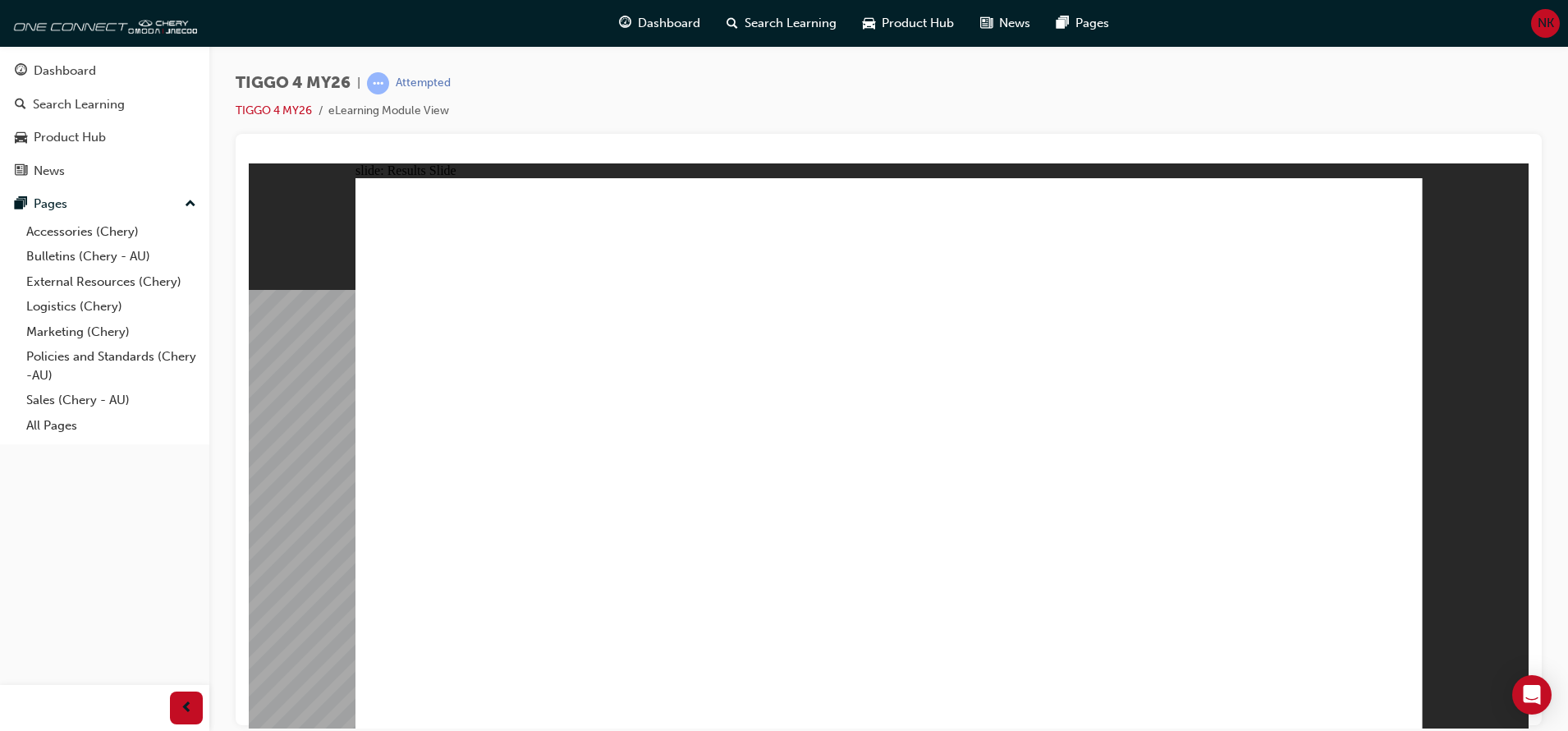 click 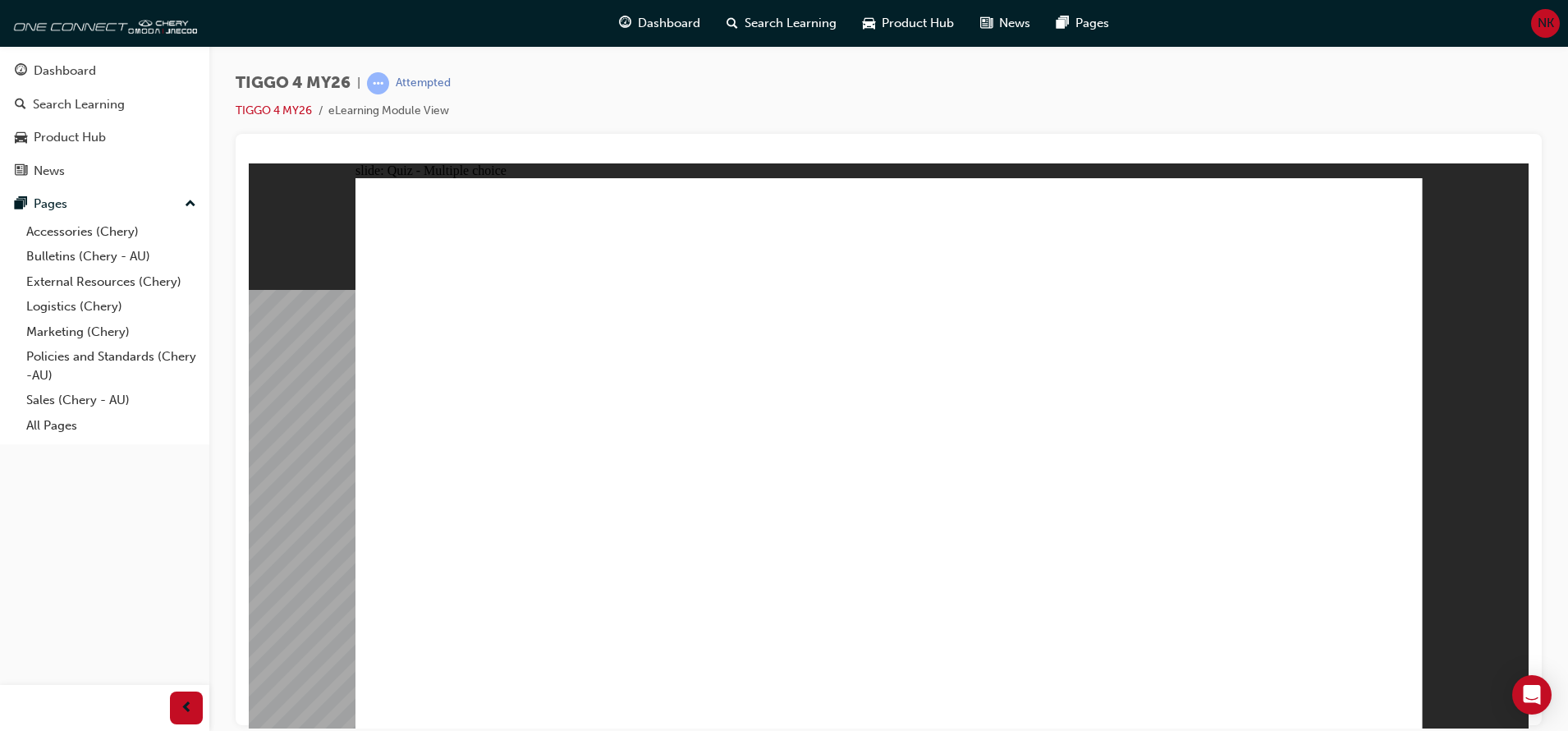 click 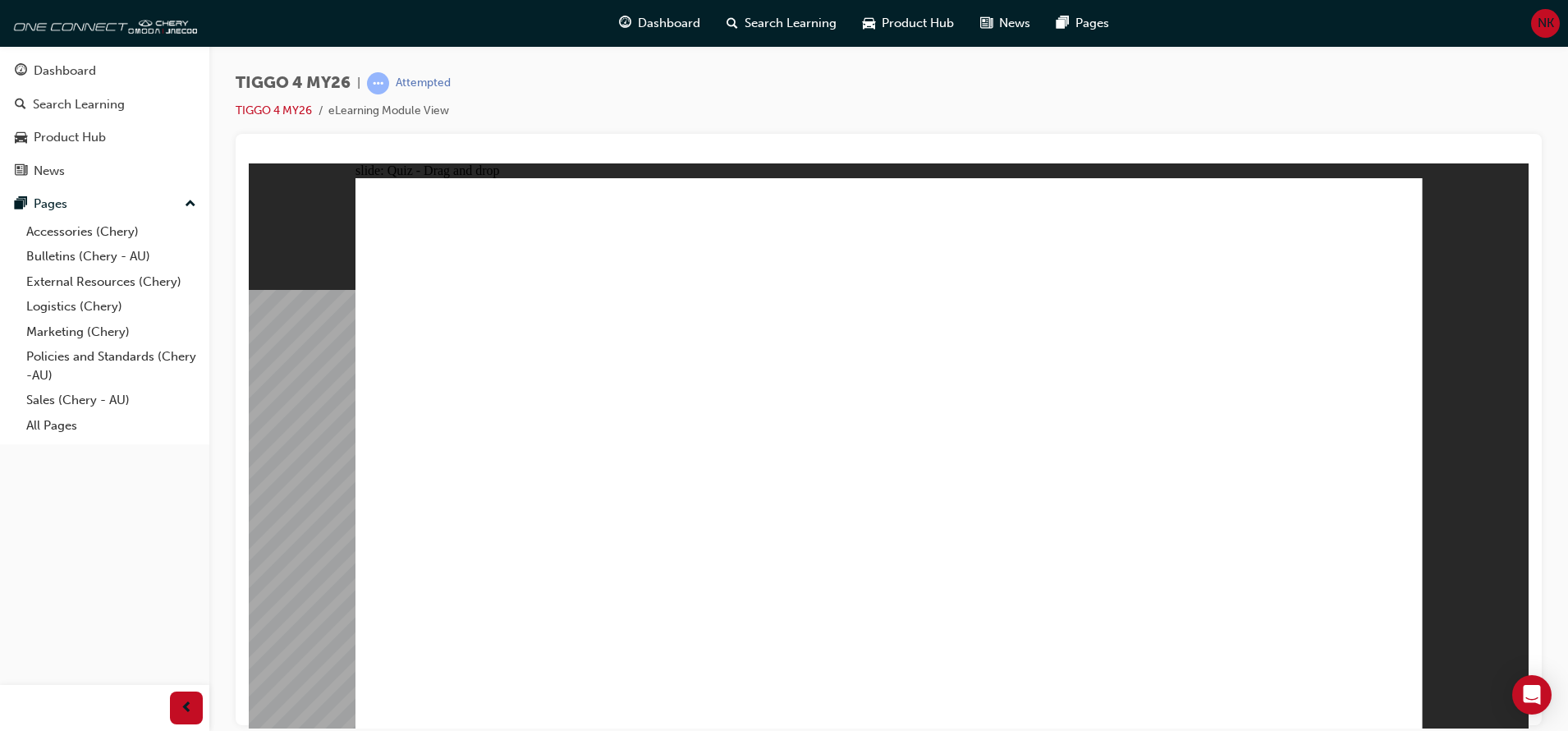 drag, startPoint x: 1096, startPoint y: 357, endPoint x: 483, endPoint y: 572, distance: 649.6107 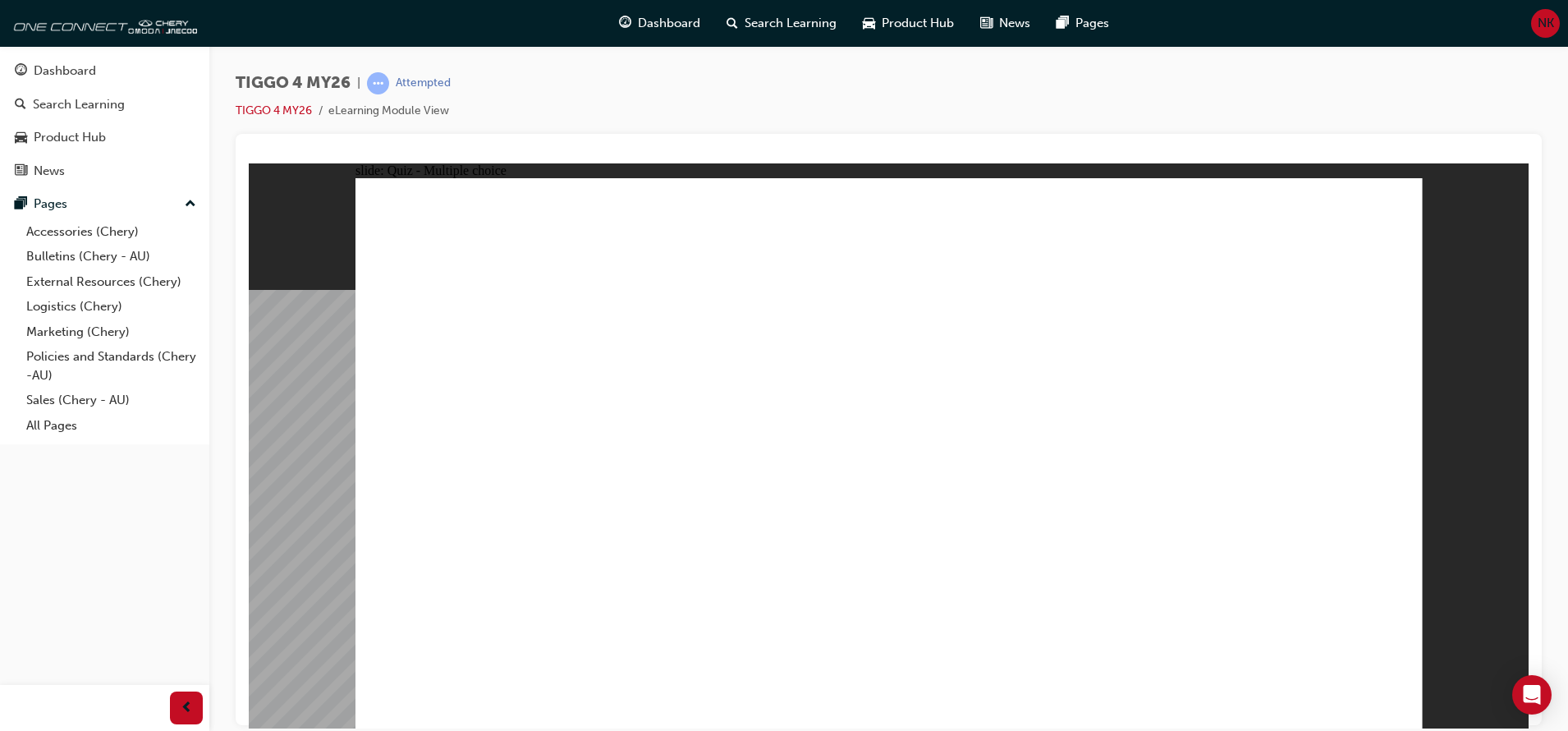 click 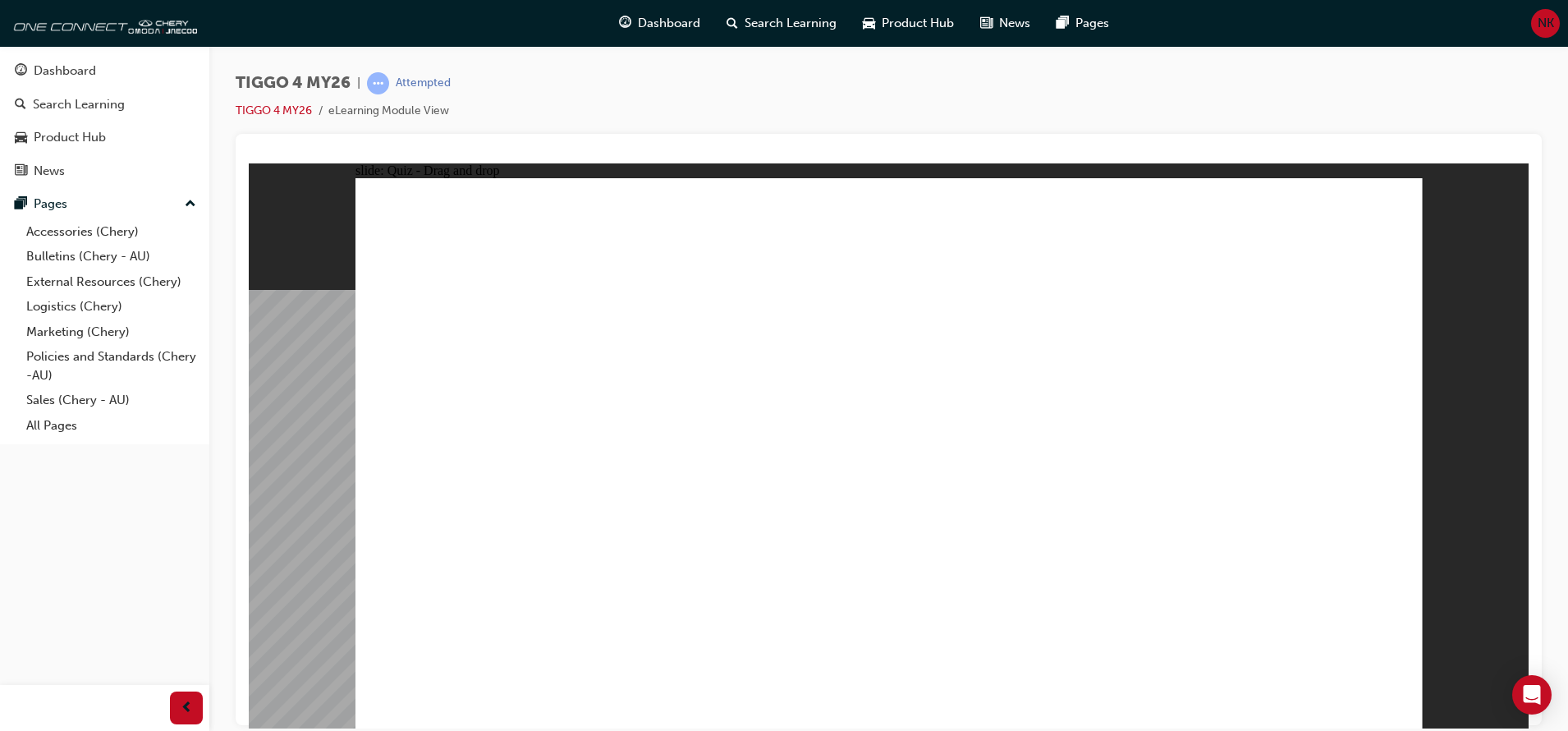 drag, startPoint x: 510, startPoint y: 400, endPoint x: 1318, endPoint y: 373, distance: 808.451 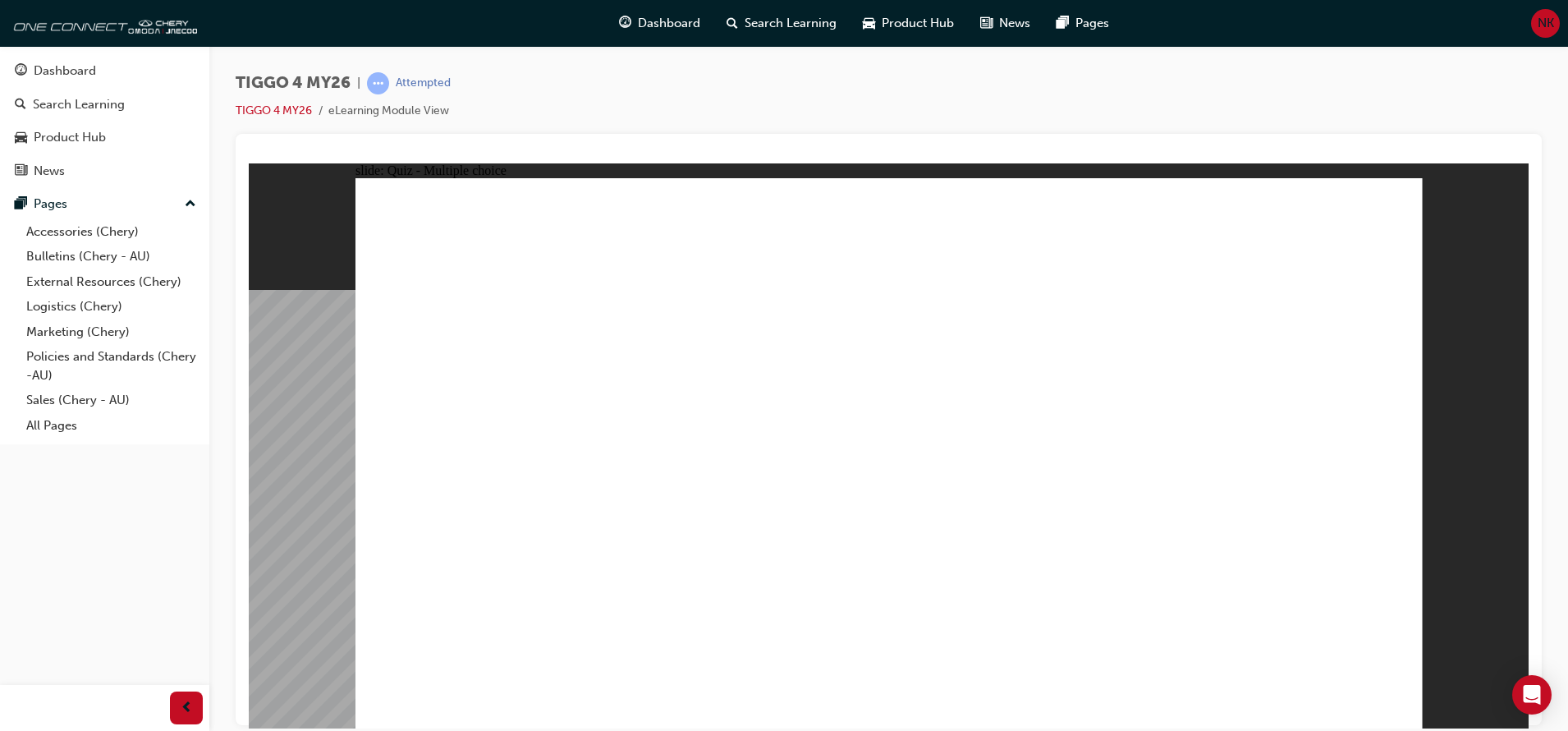 click 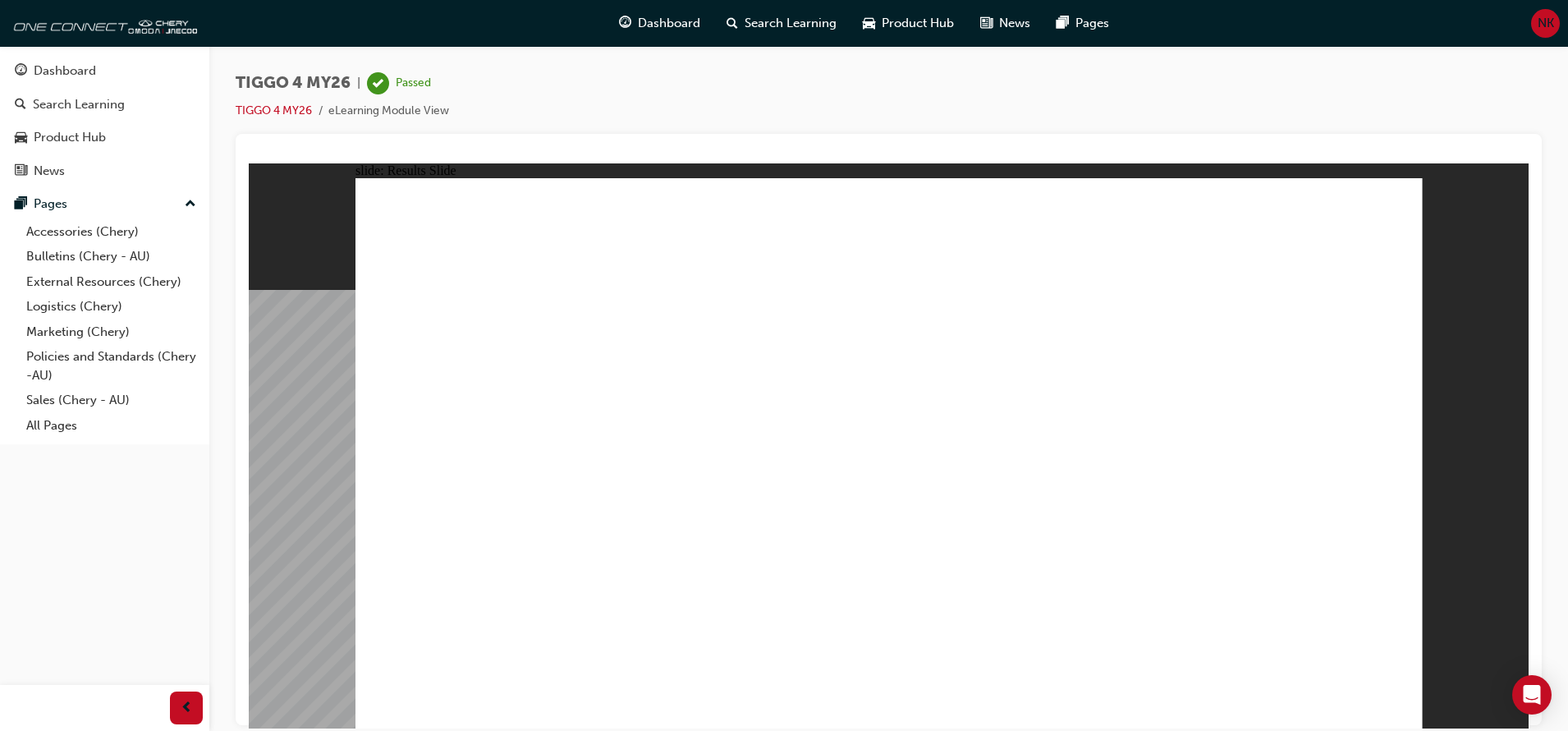 click 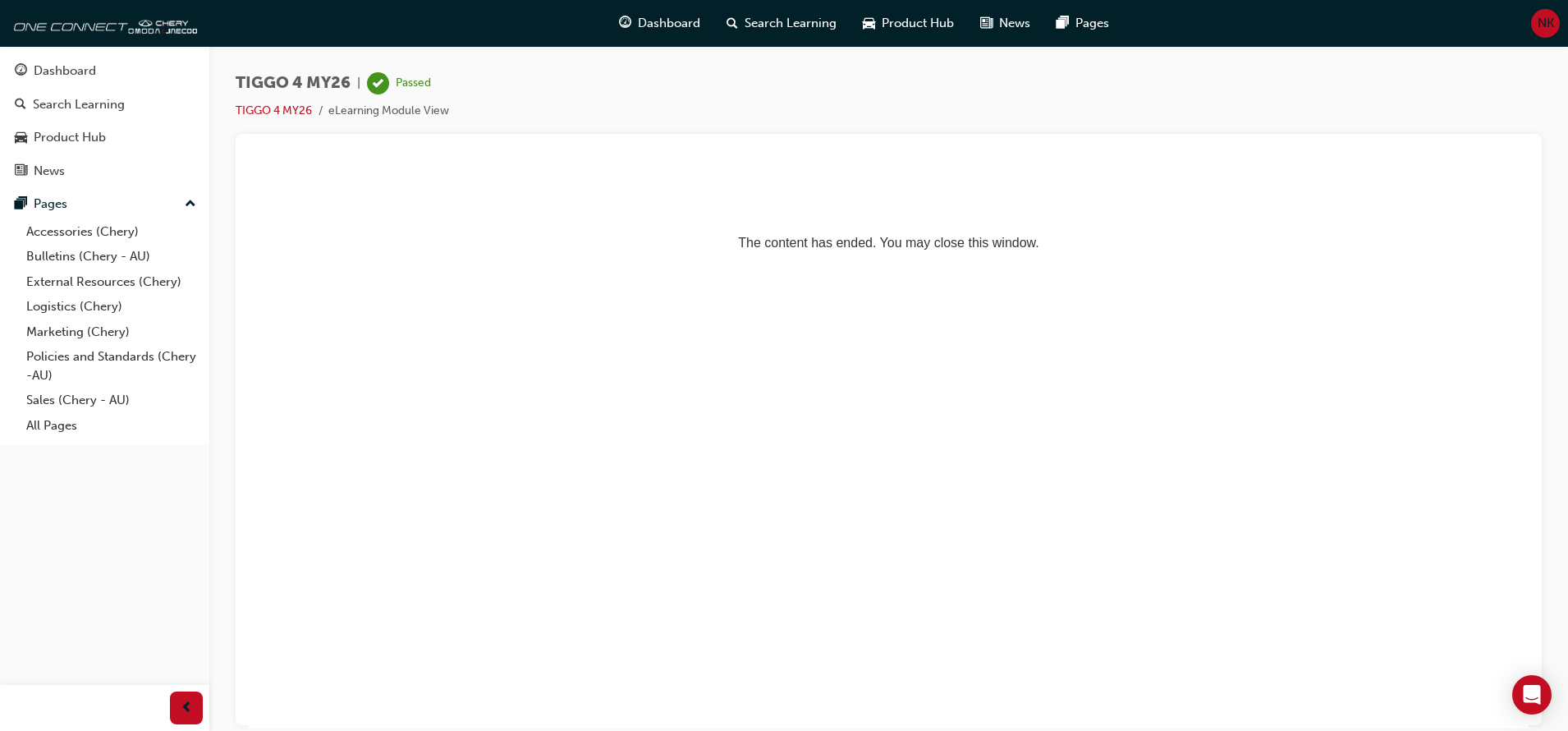 scroll, scrollTop: 0, scrollLeft: 0, axis: both 